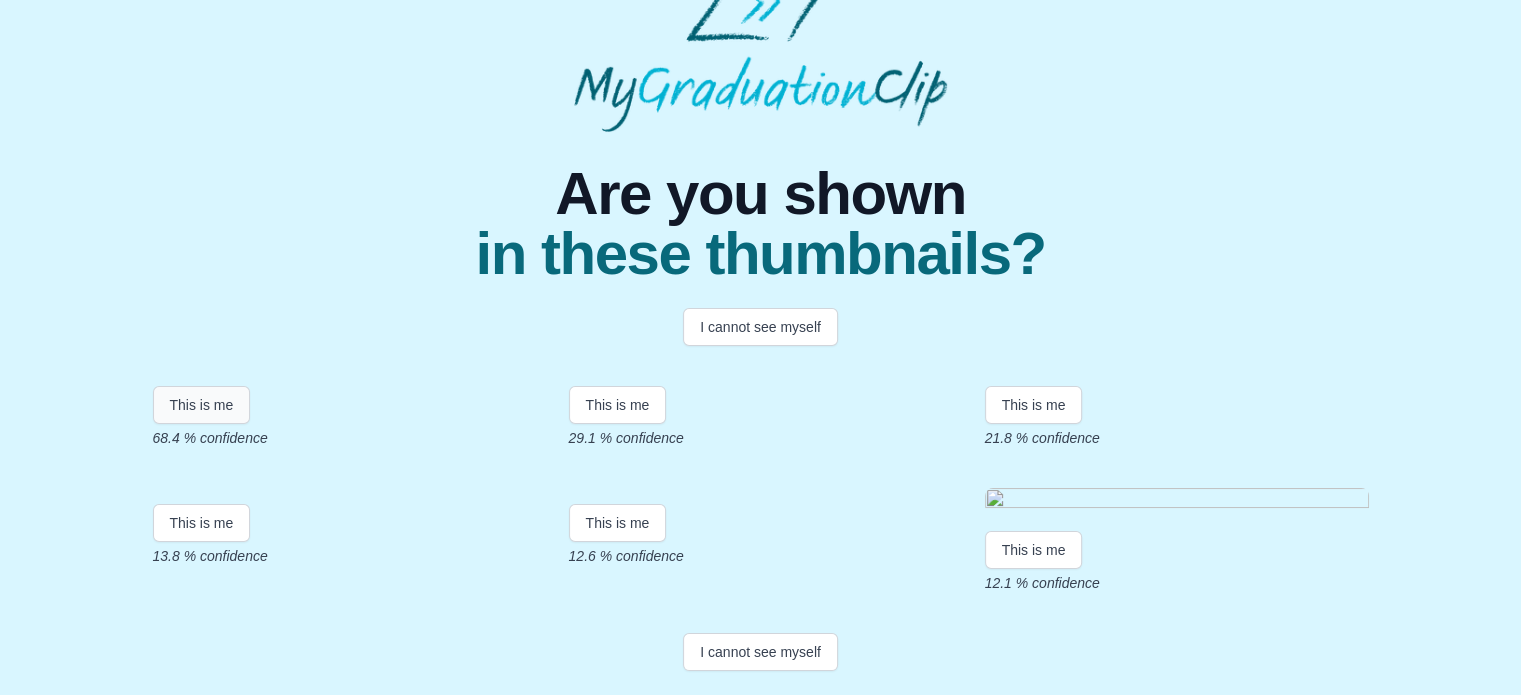 scroll, scrollTop: 200, scrollLeft: 0, axis: vertical 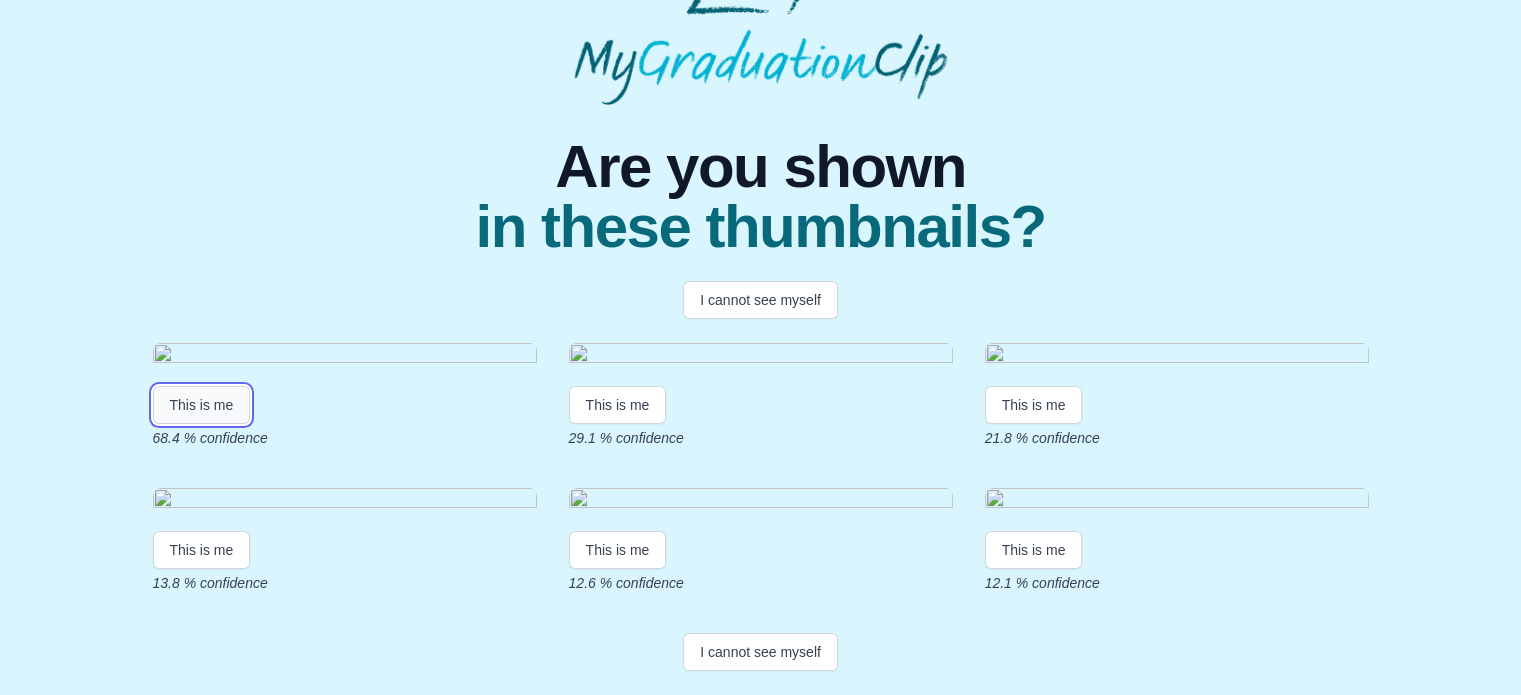 click on "This is me" at bounding box center (202, 405) 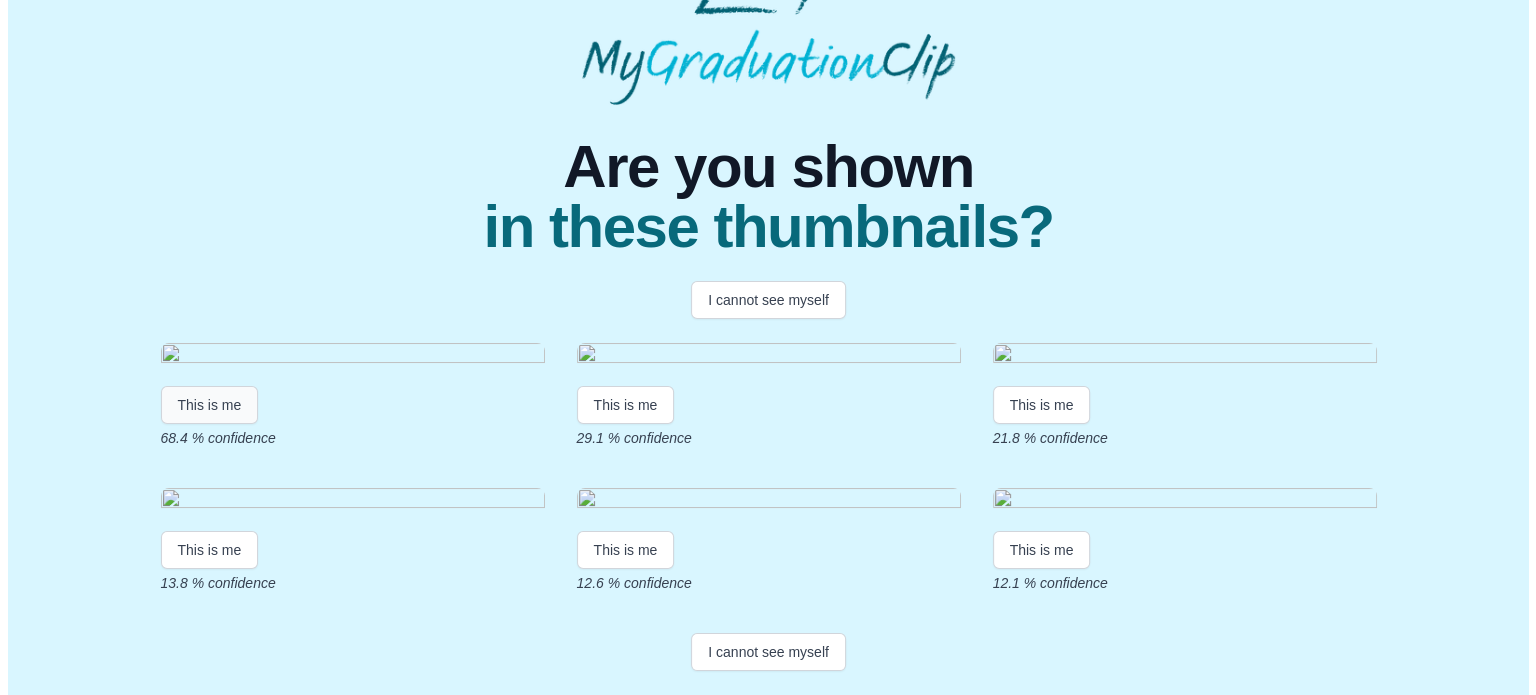scroll, scrollTop: 0, scrollLeft: 0, axis: both 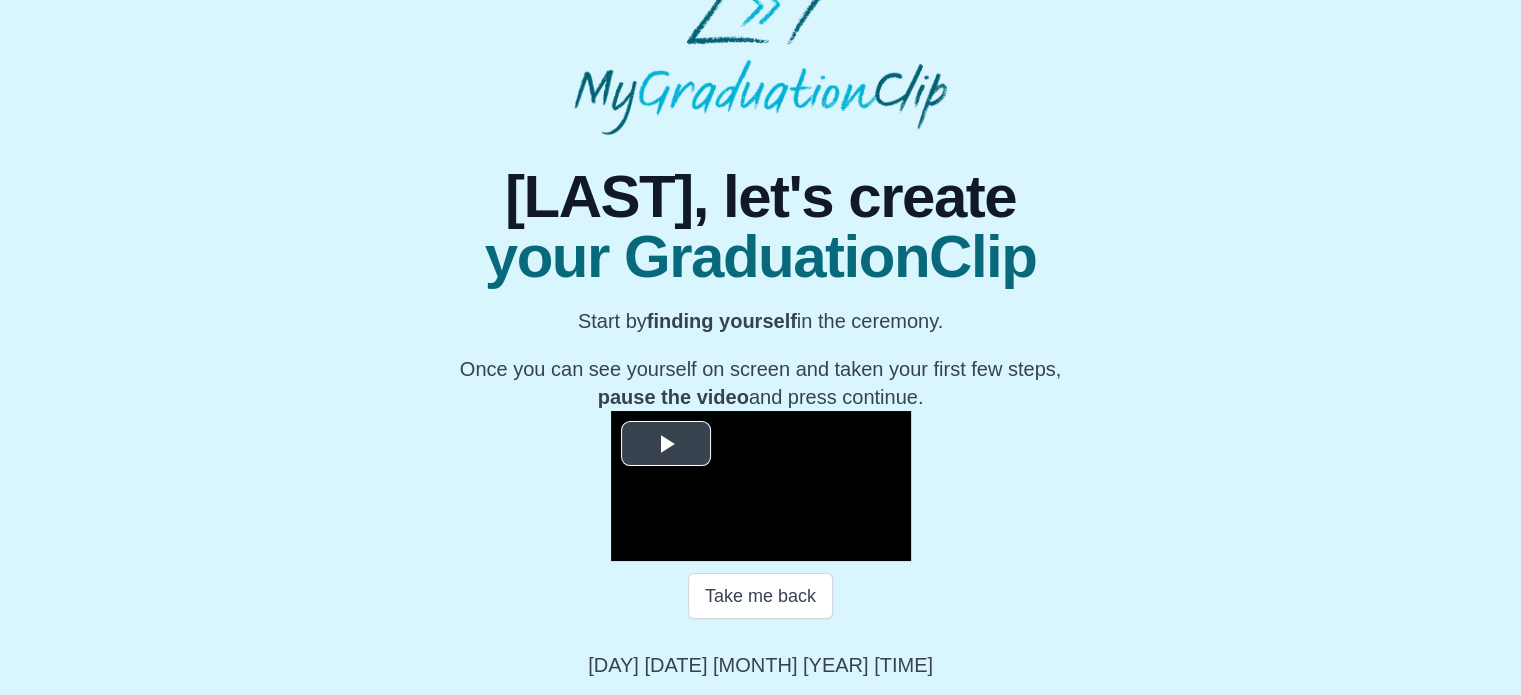 click at bounding box center (666, 443) 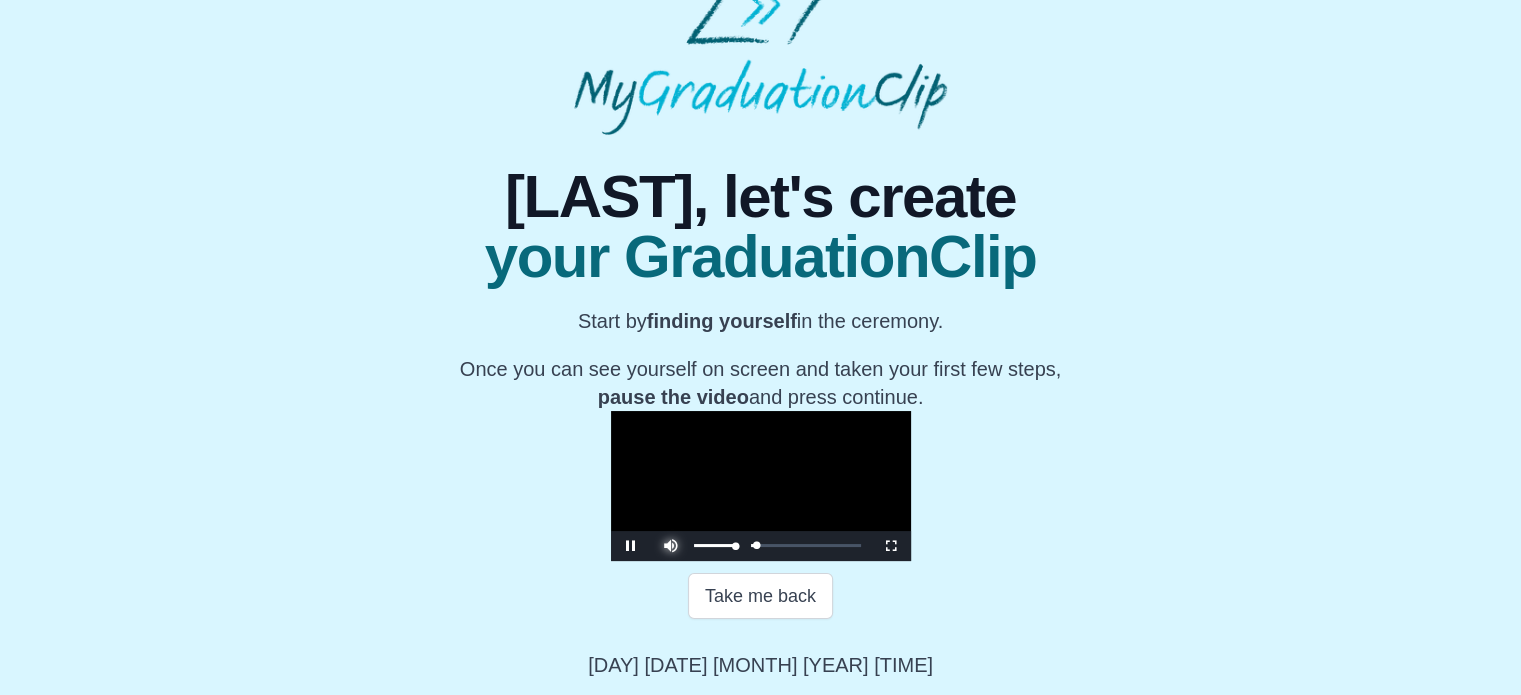 click at bounding box center (671, 531) 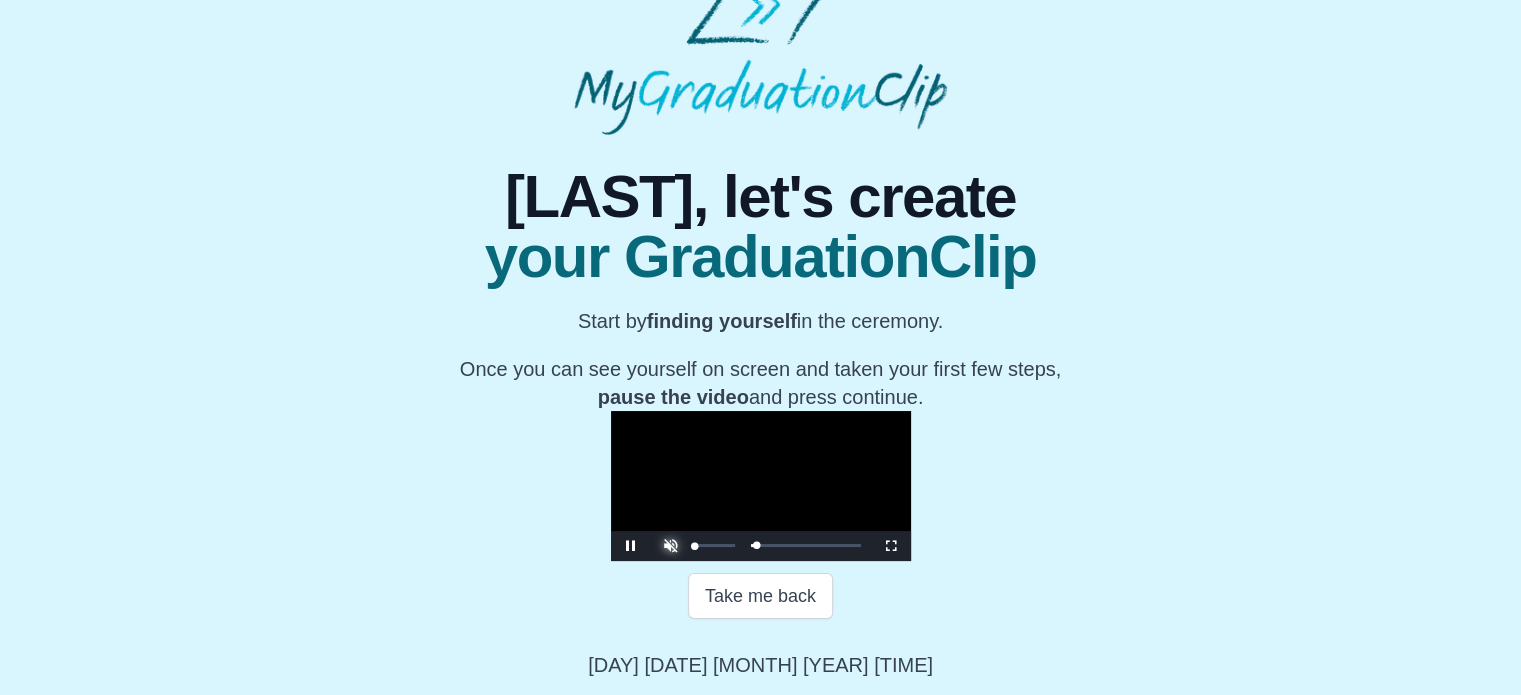 click at bounding box center (671, 531) 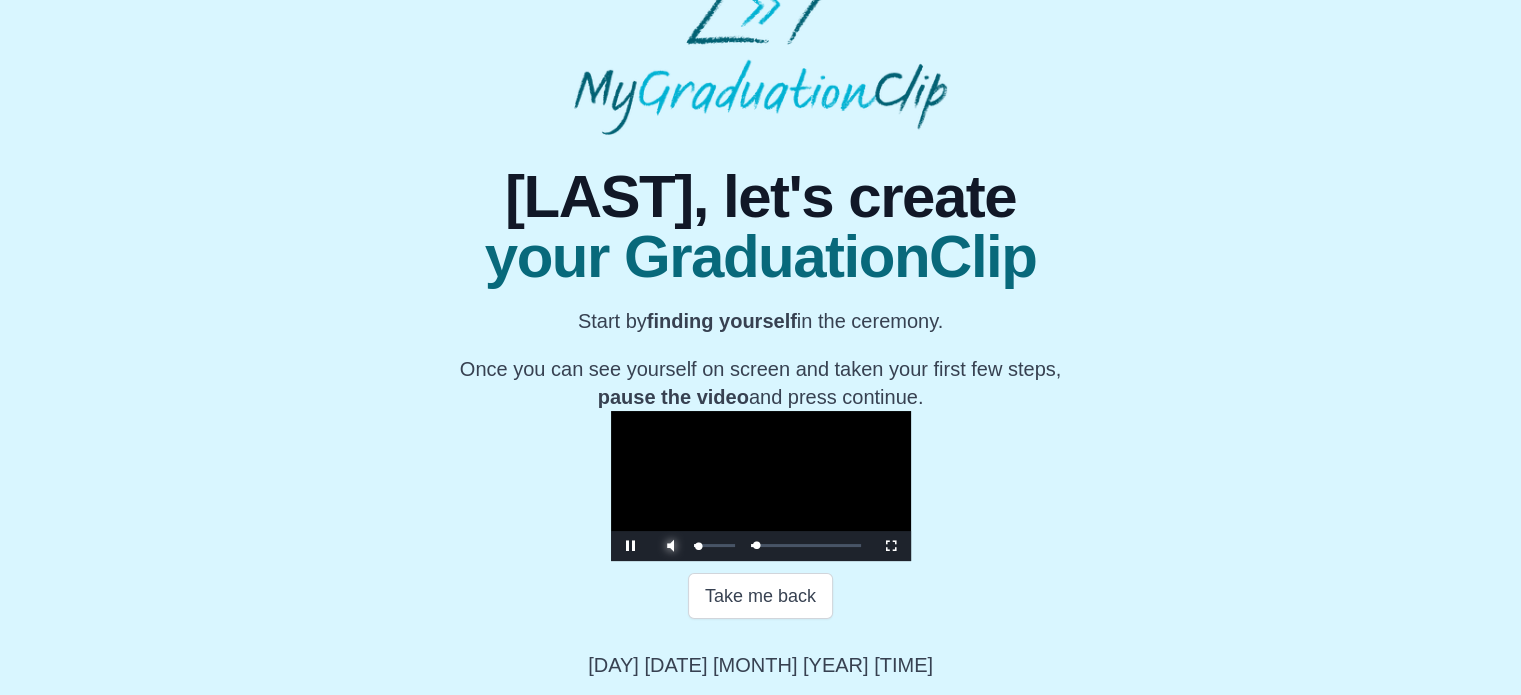 drag, startPoint x: 505, startPoint y: 543, endPoint x: 468, endPoint y: 553, distance: 38.327538 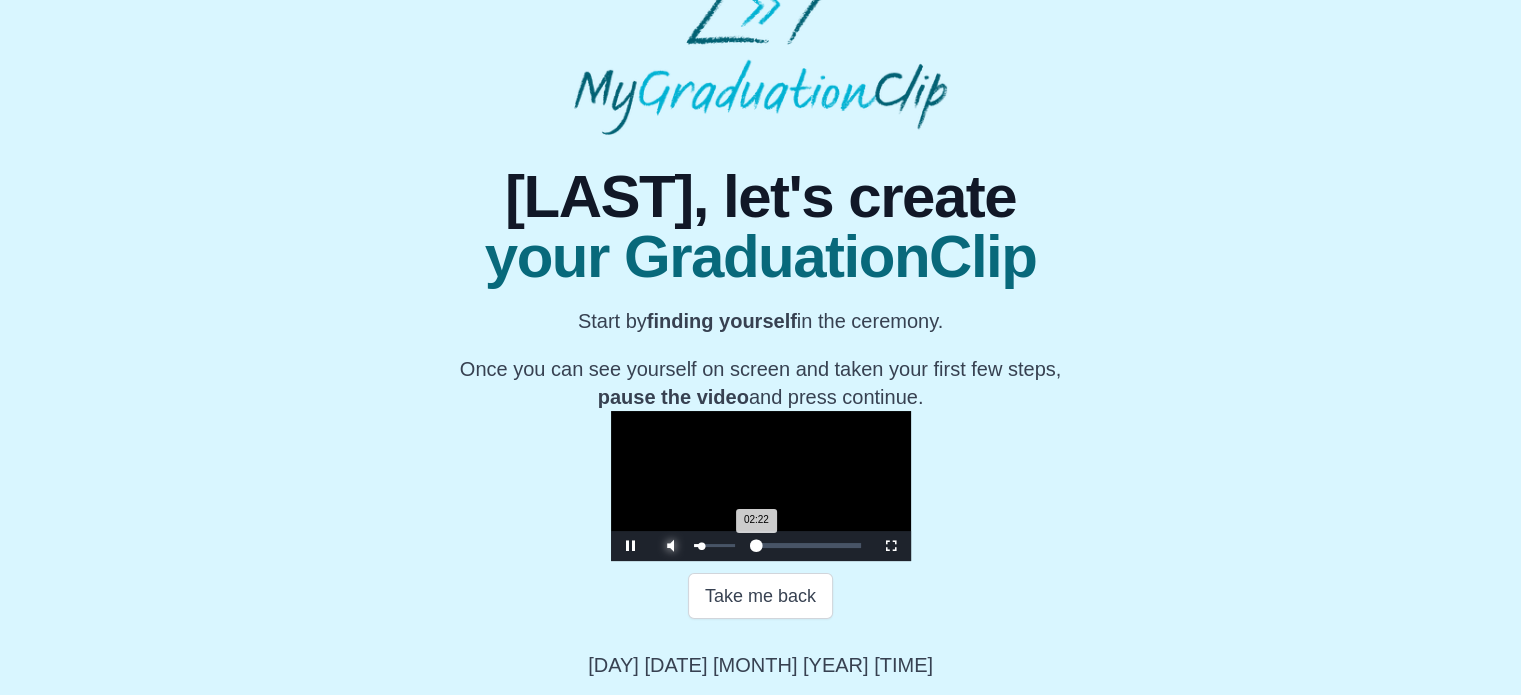 drag, startPoint x: 471, startPoint y: 547, endPoint x: 555, endPoint y: 543, distance: 84.095184 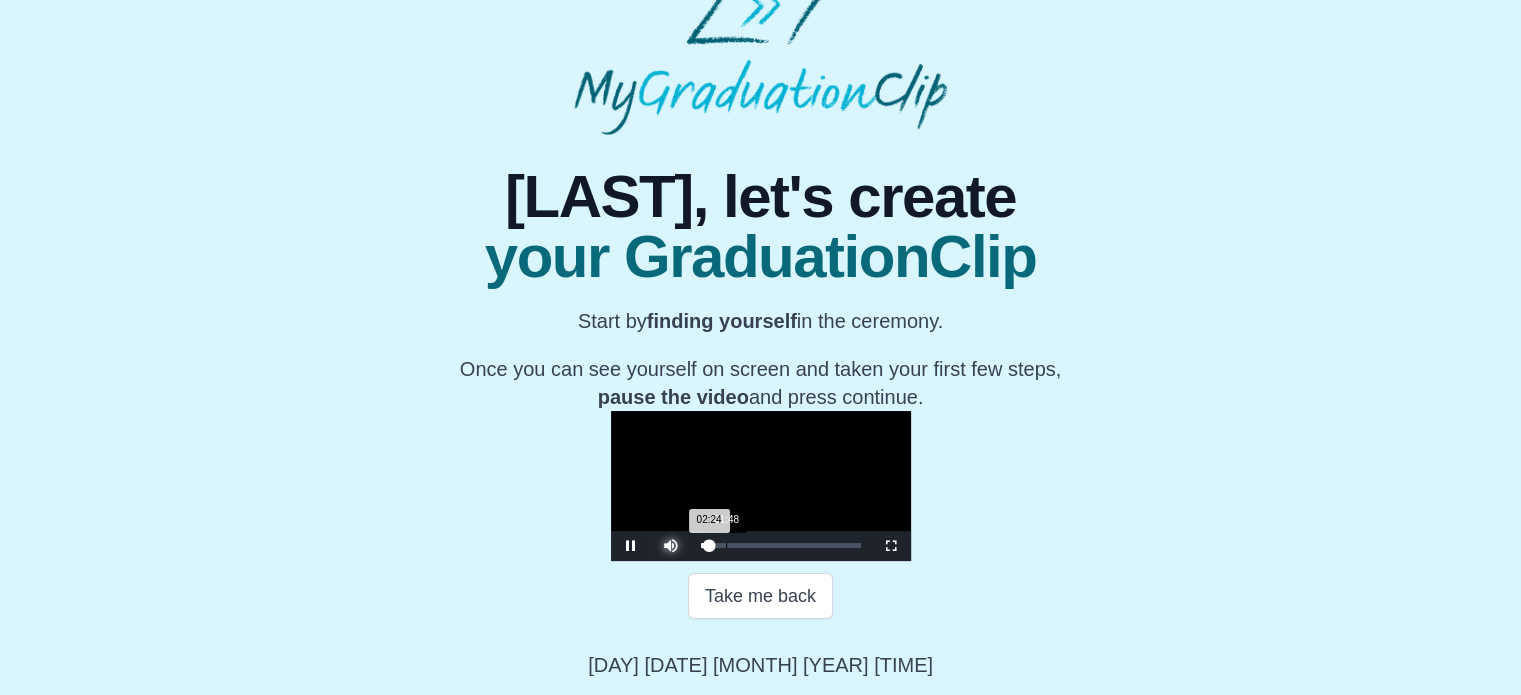 click on "02:24 Progress : 0%" at bounding box center (705, 545) 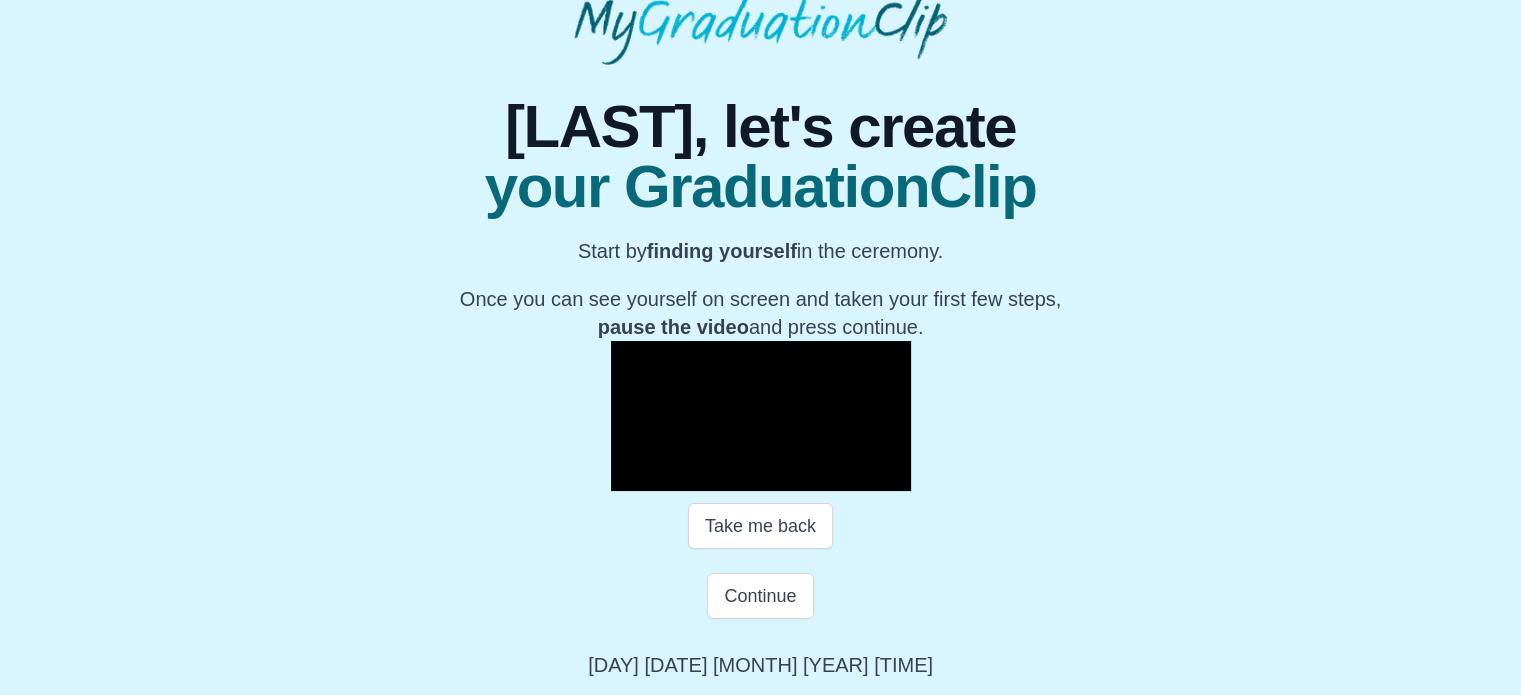 type 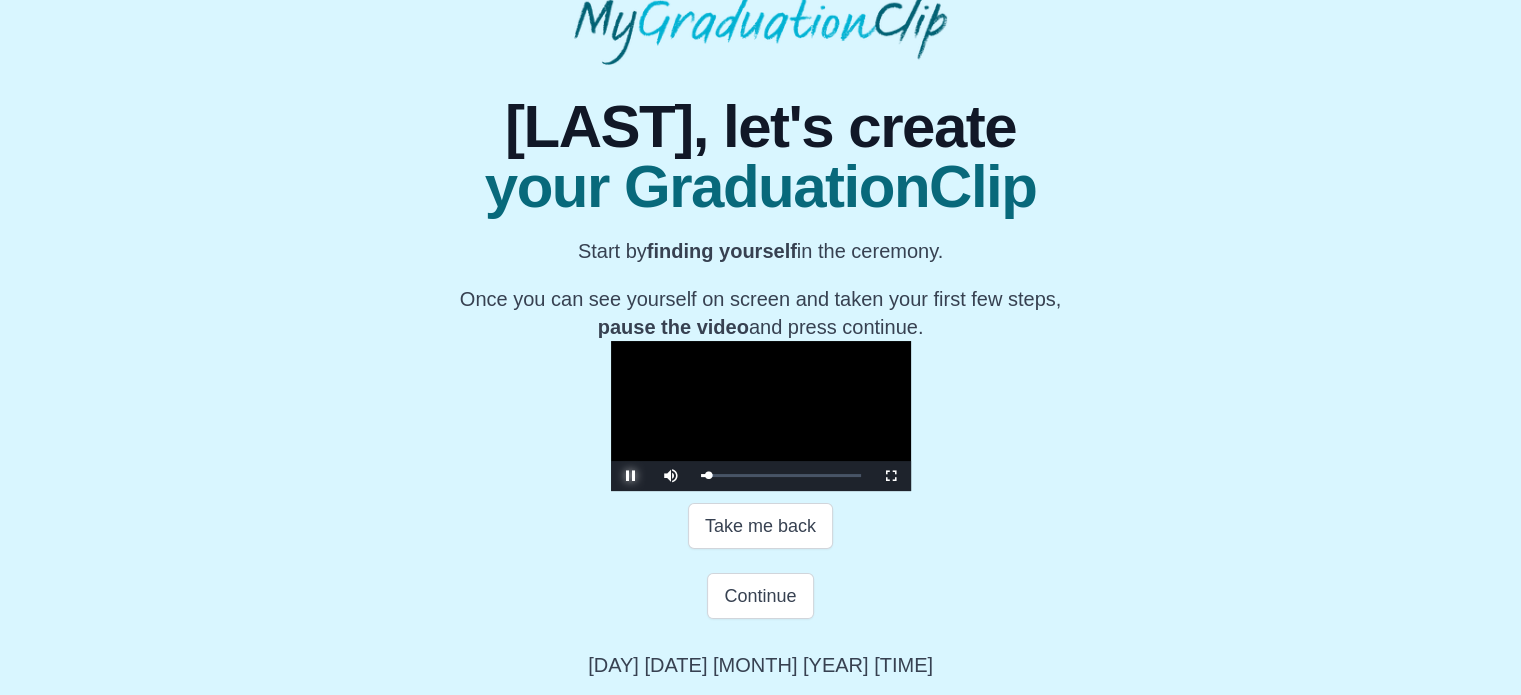 click at bounding box center [631, 476] 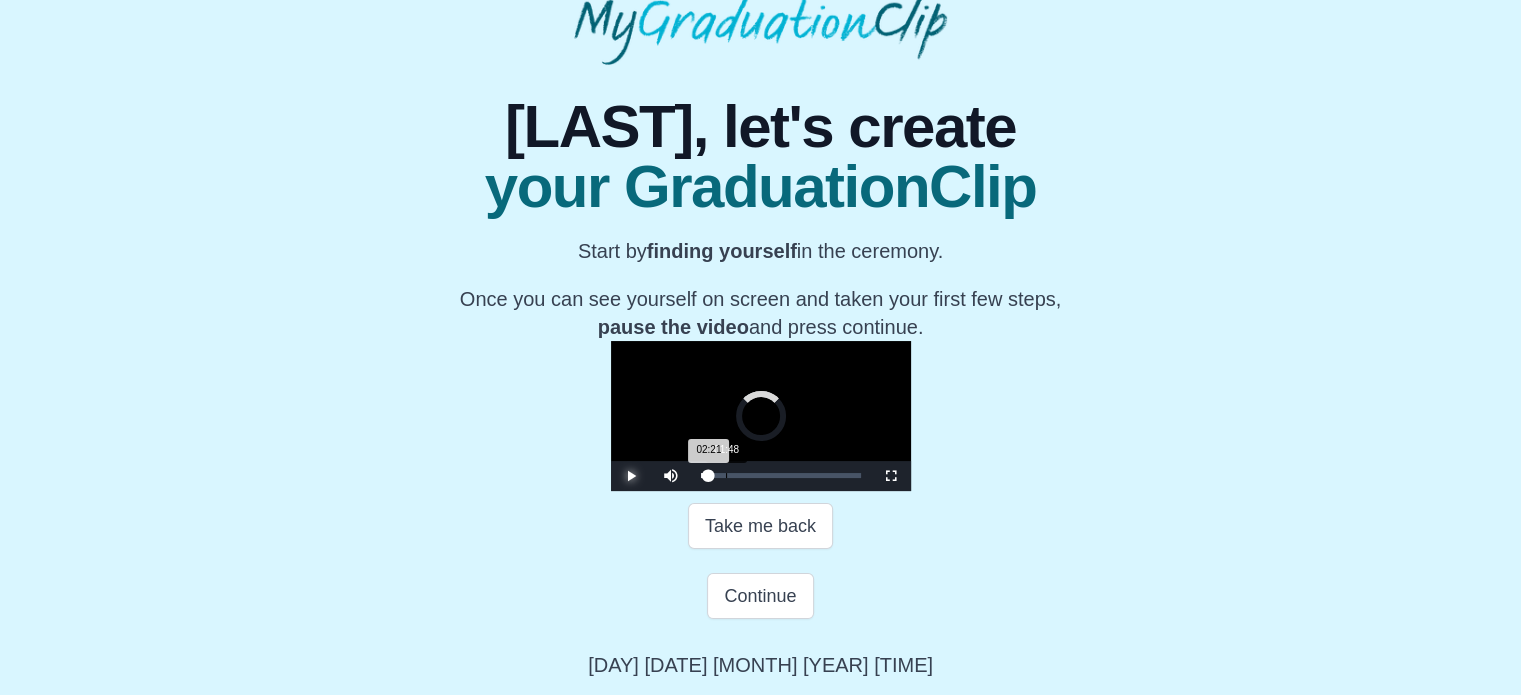 click on "02:21 Progress : 0%" at bounding box center [705, 475] 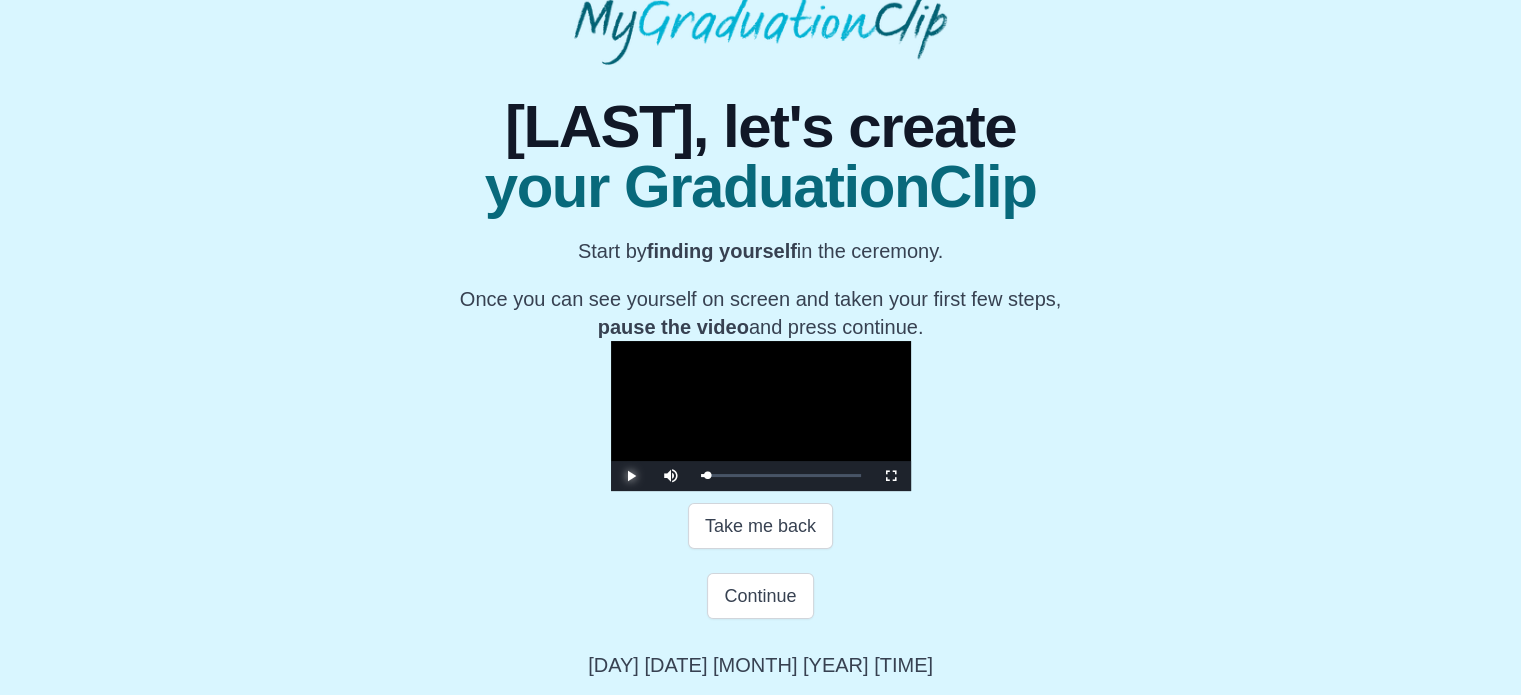 click at bounding box center [631, 476] 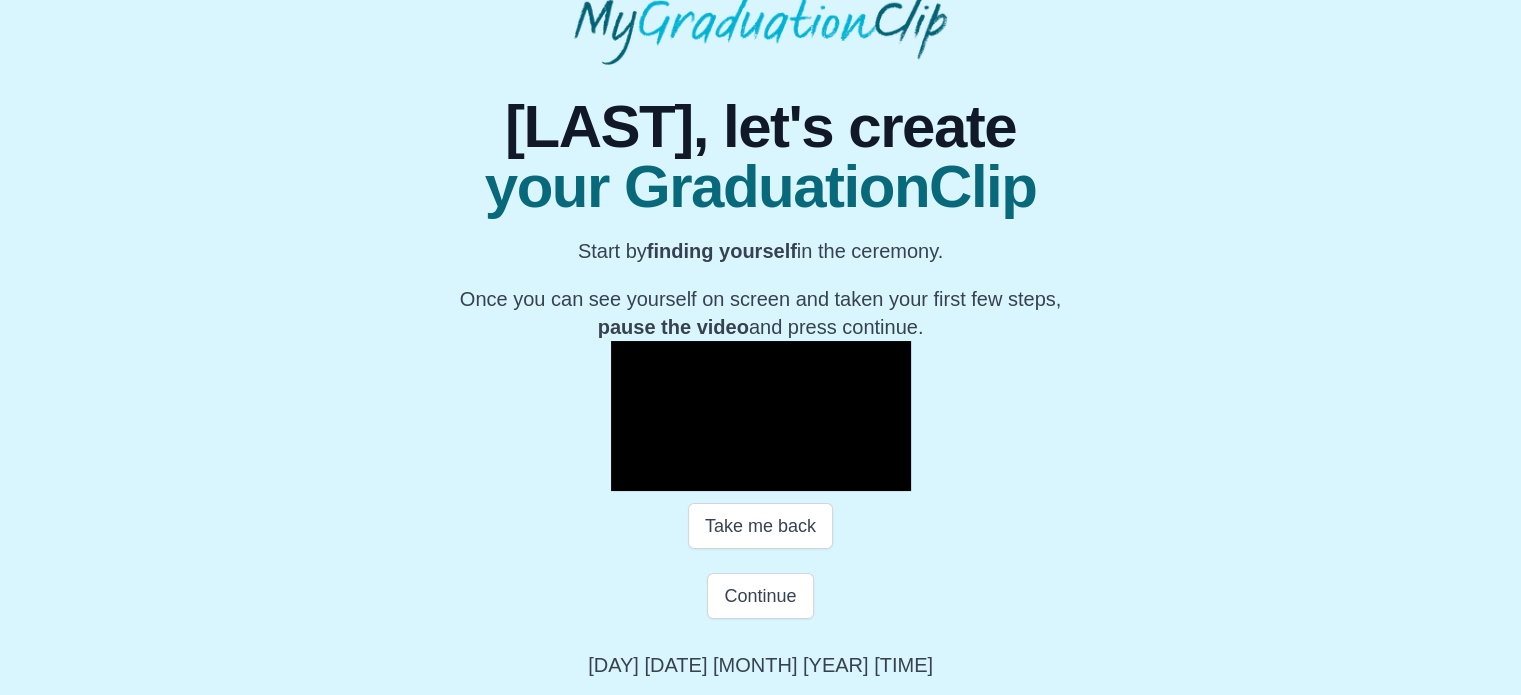 click at bounding box center [631, 476] 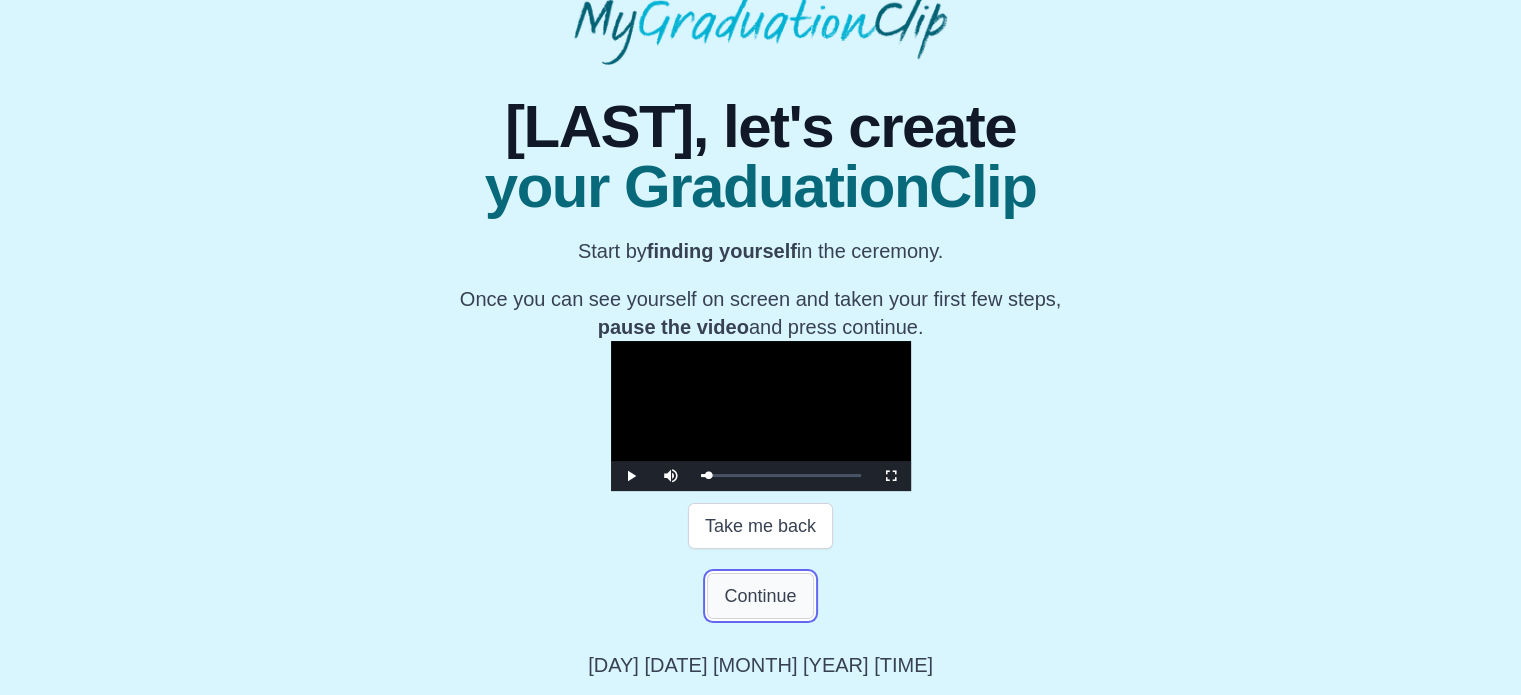 click on "Continue" at bounding box center [760, 596] 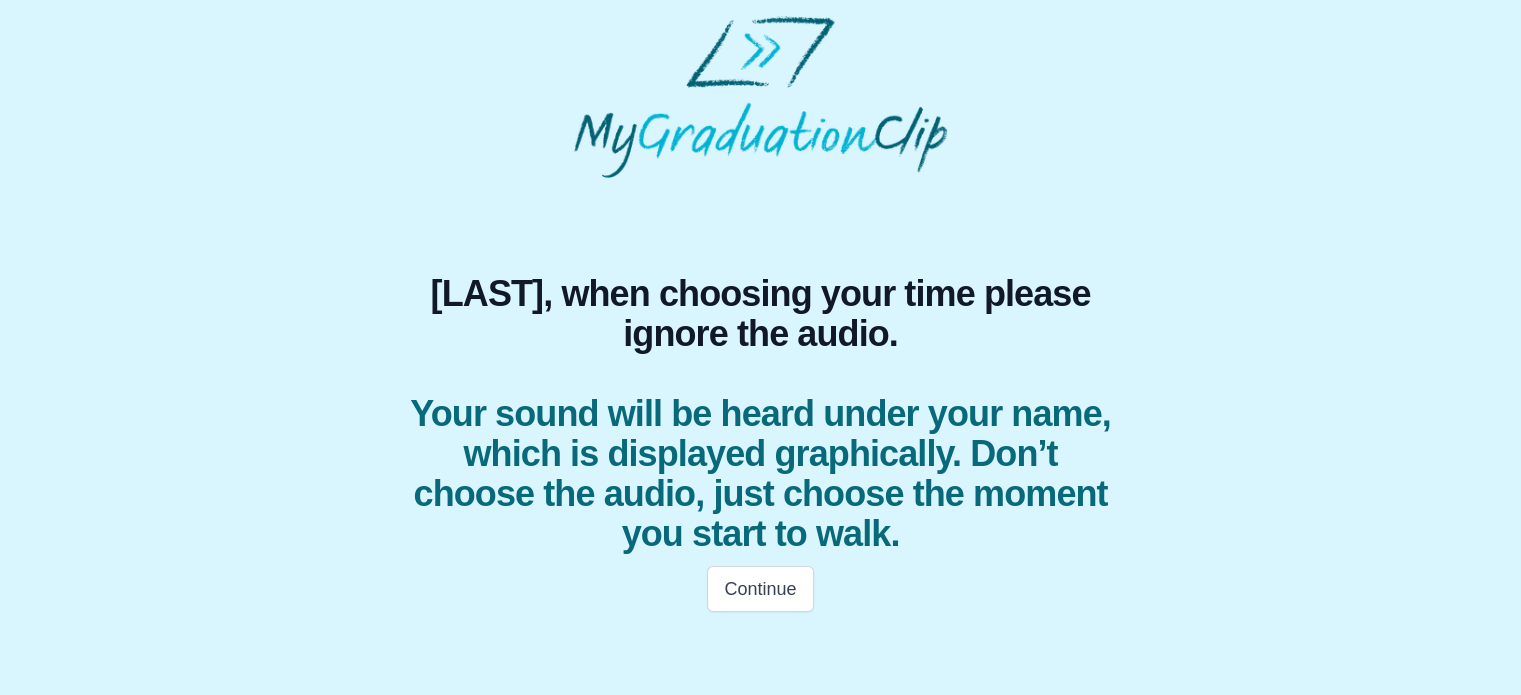 scroll, scrollTop: 0, scrollLeft: 0, axis: both 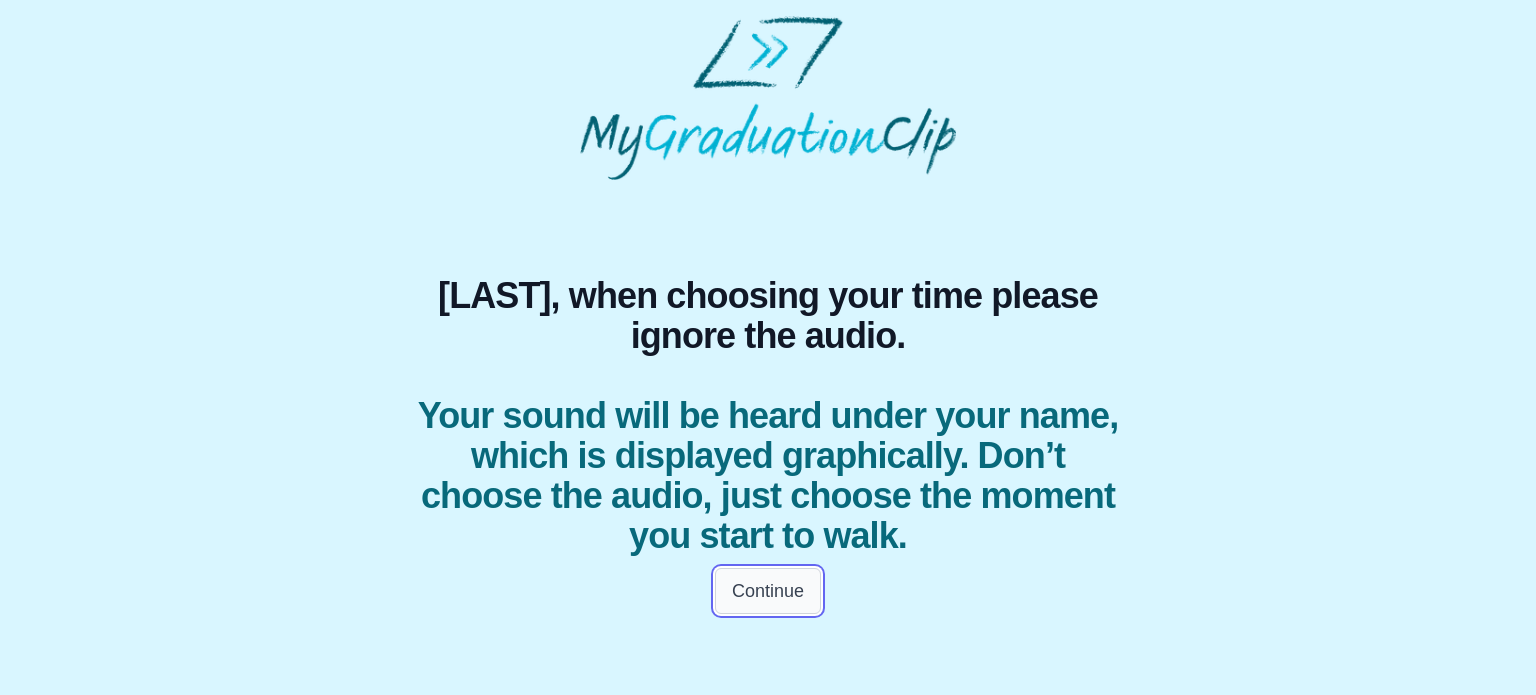 click on "Continue" at bounding box center (768, 591) 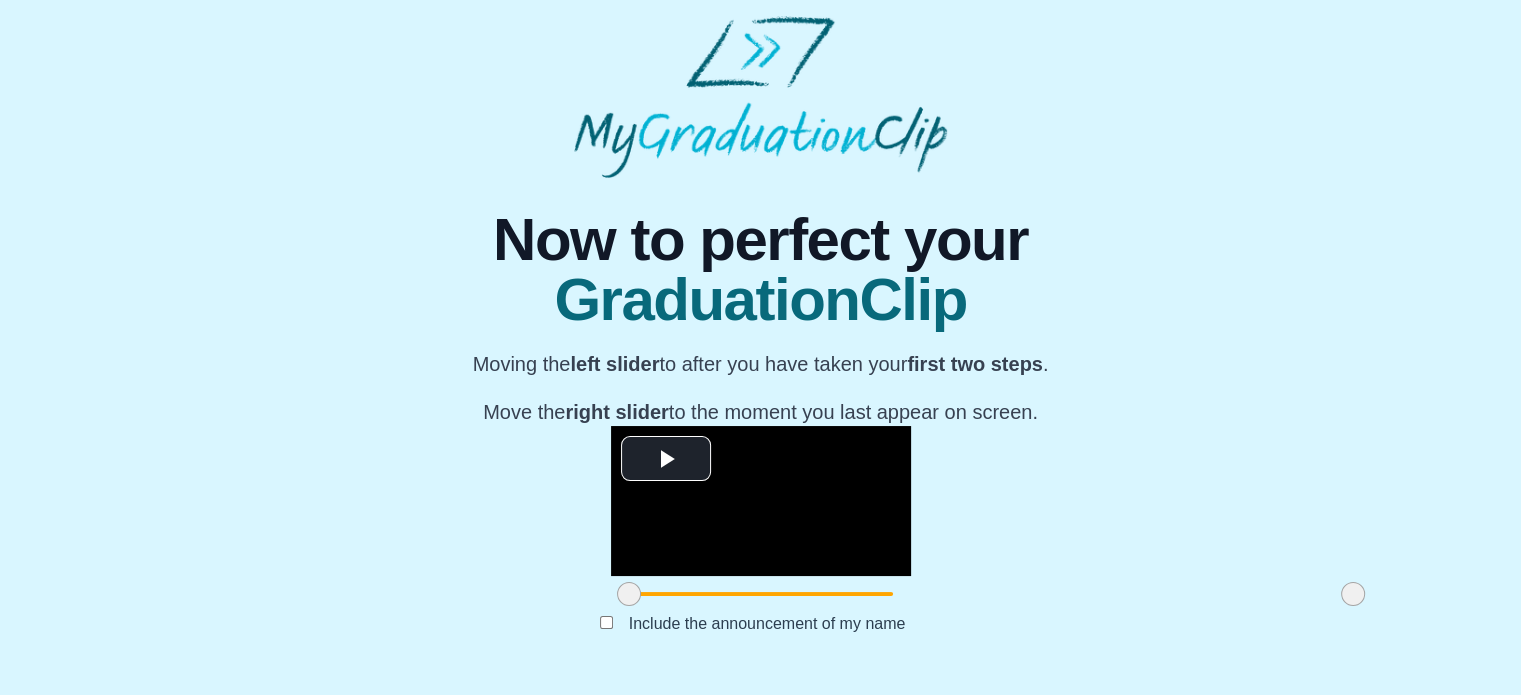 scroll, scrollTop: 272, scrollLeft: 0, axis: vertical 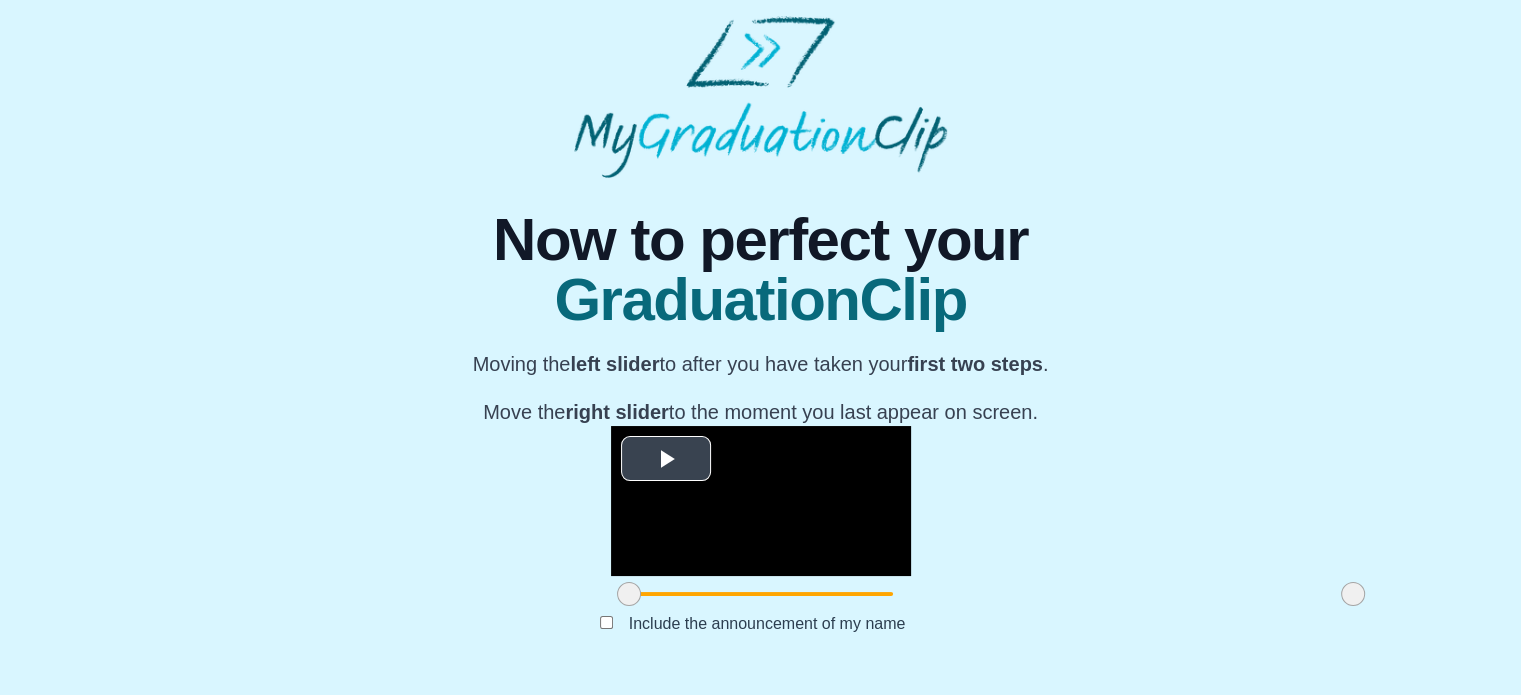 click at bounding box center [666, 458] 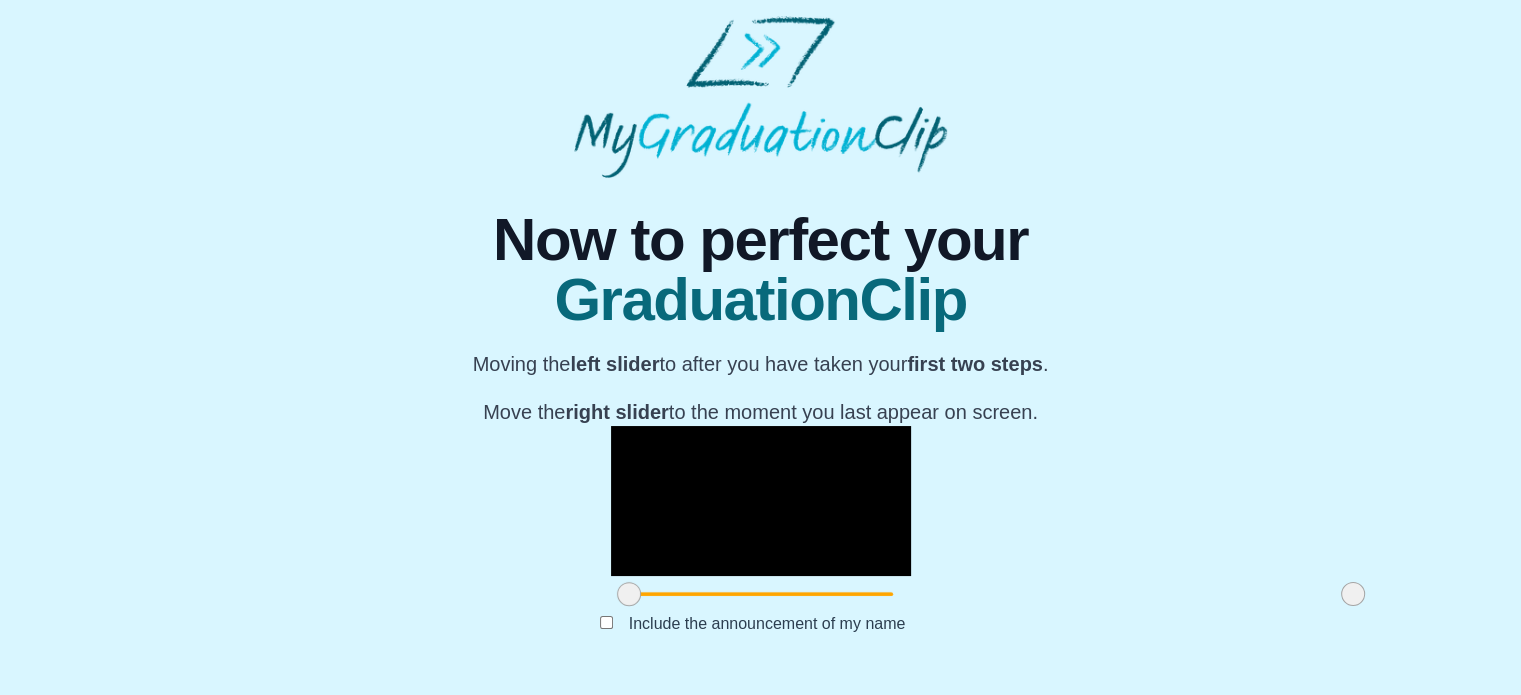click at bounding box center [1353, 594] 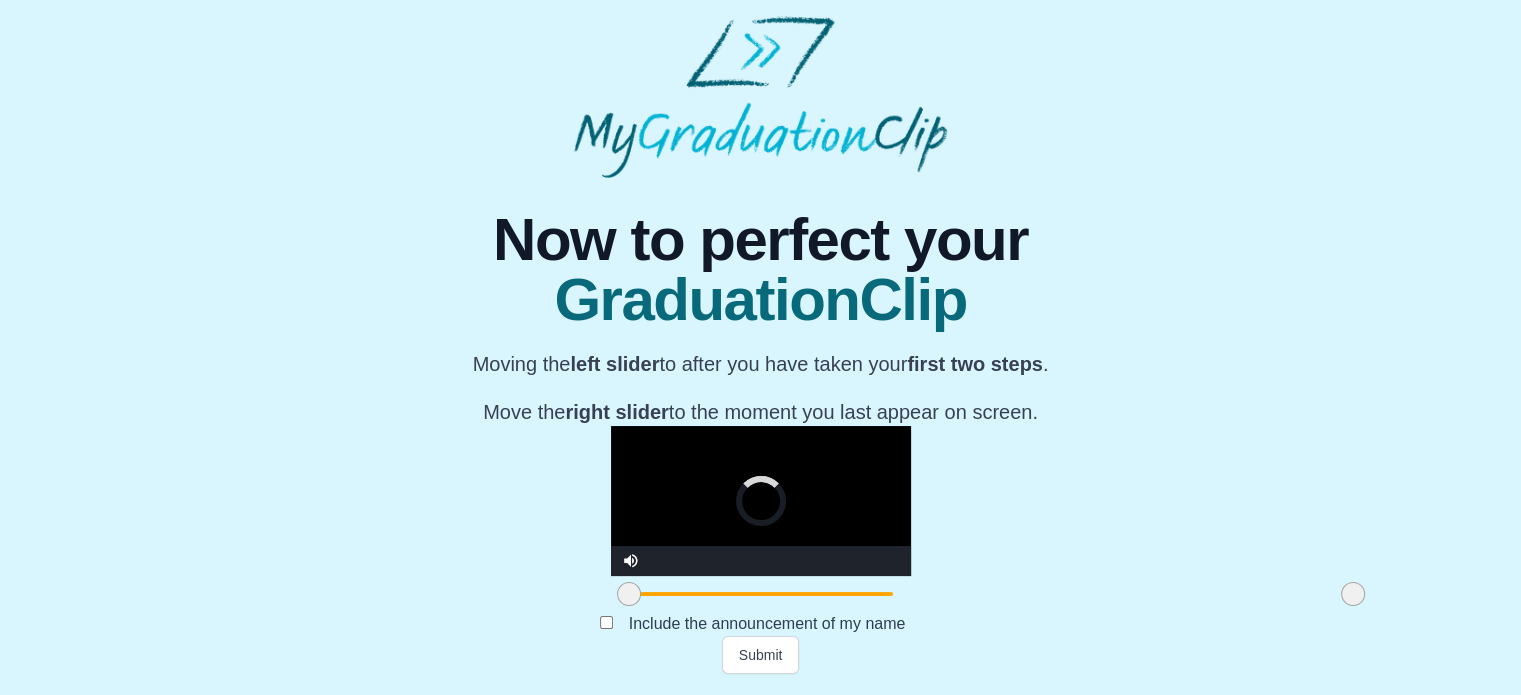 drag, startPoint x: 396, startPoint y: 598, endPoint x: 389, endPoint y: 588, distance: 12.206555 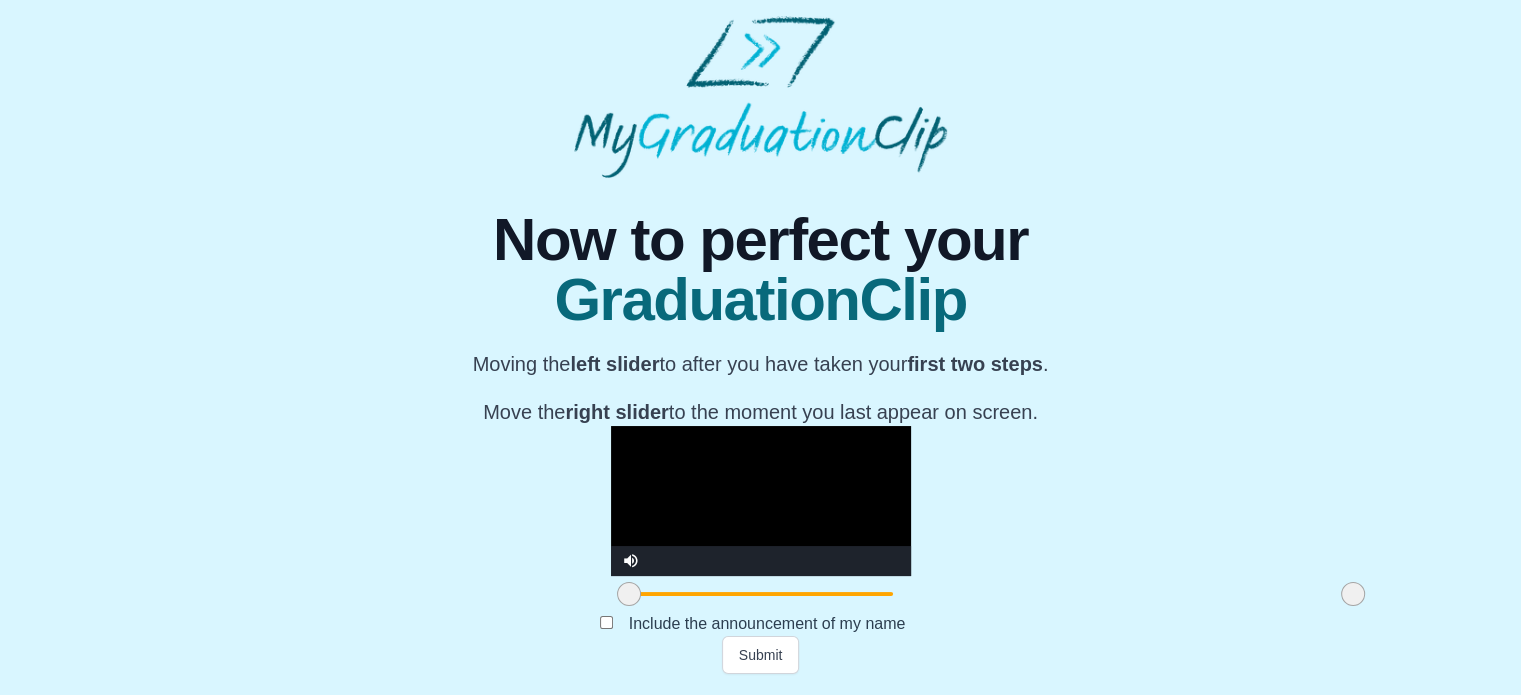 click at bounding box center (761, 501) 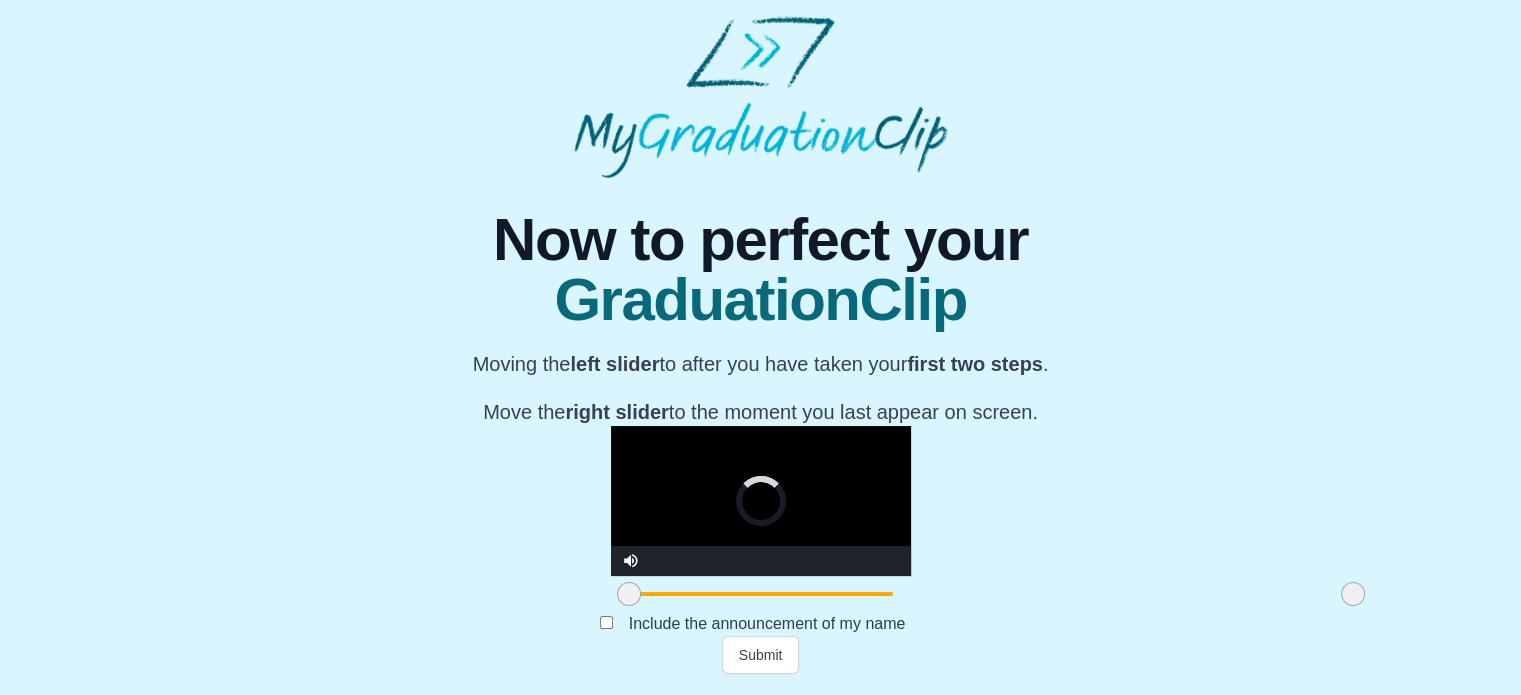 drag, startPoint x: 398, startPoint y: 598, endPoint x: 332, endPoint y: 588, distance: 66.75328 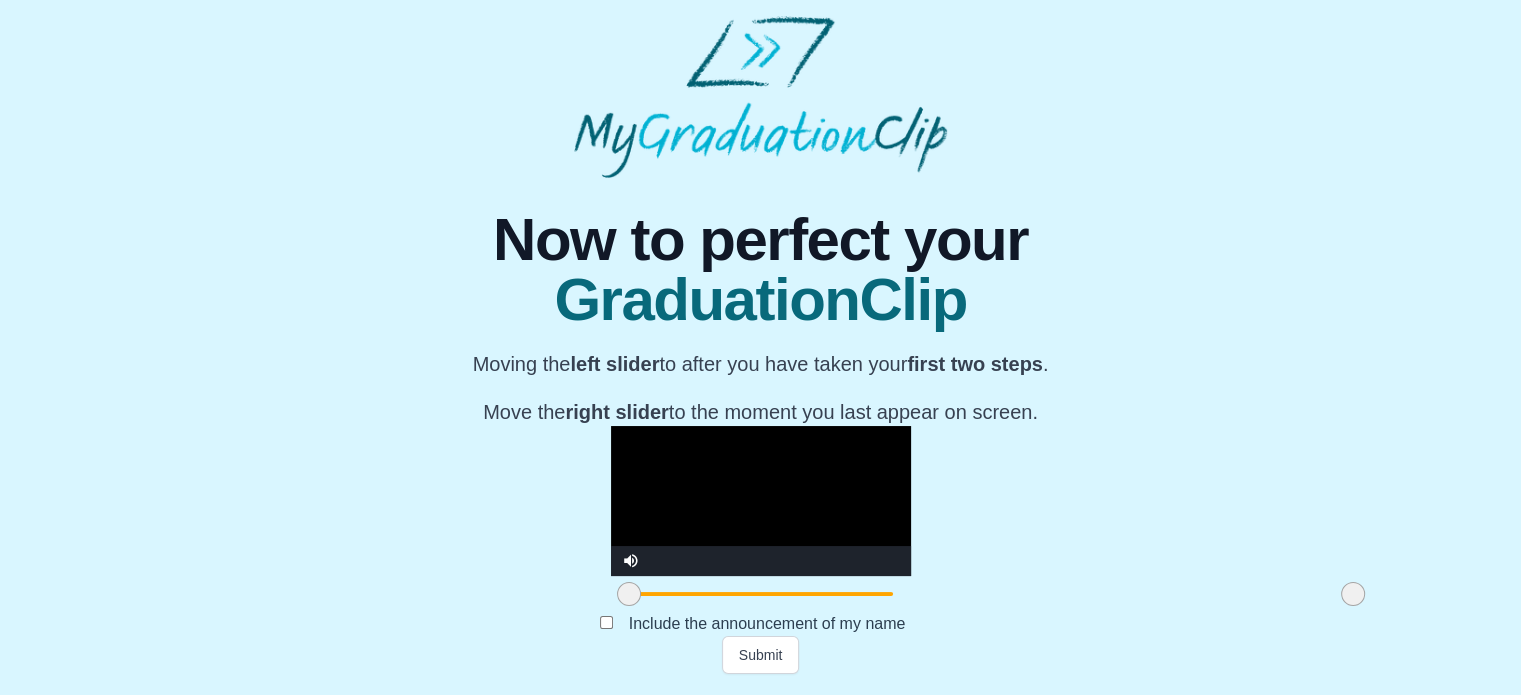 click at bounding box center (761, 501) 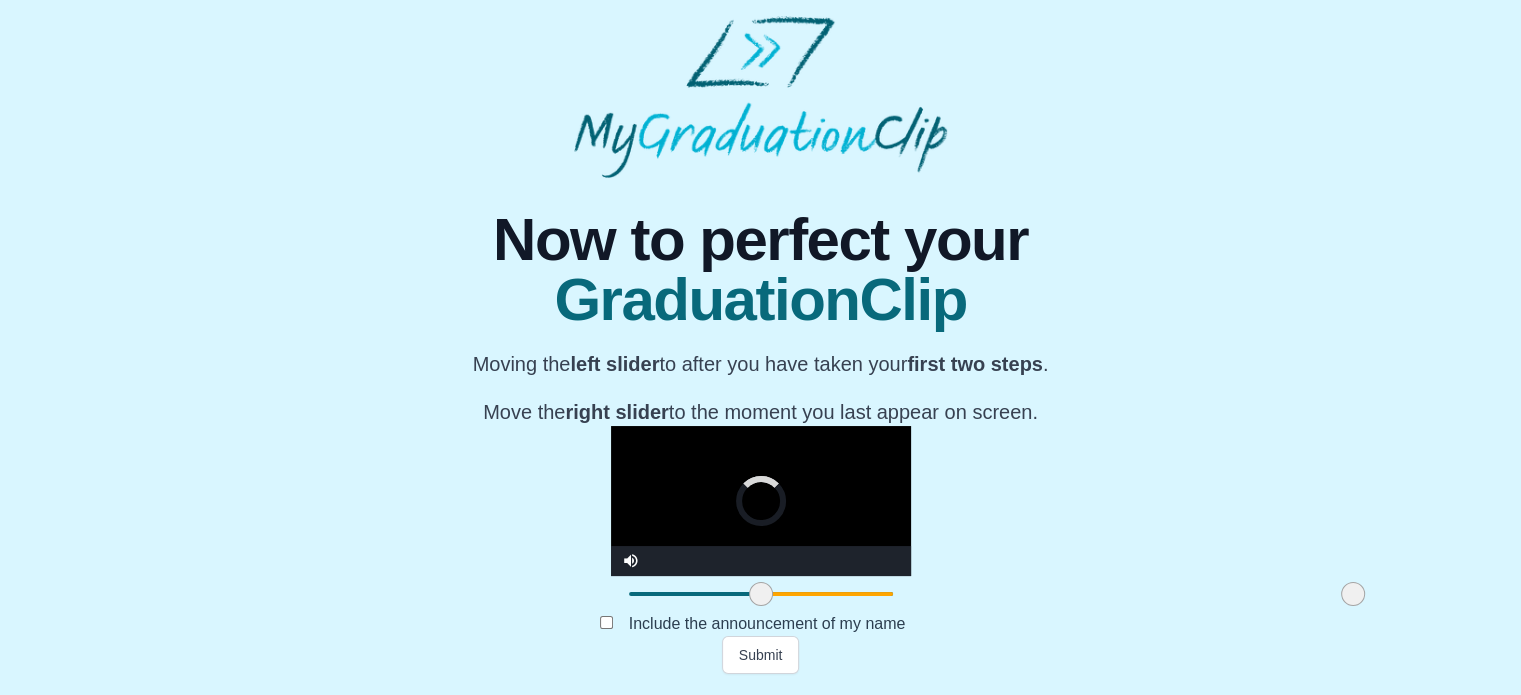 drag, startPoint x: 403, startPoint y: 605, endPoint x: 535, endPoint y: 624, distance: 133.36041 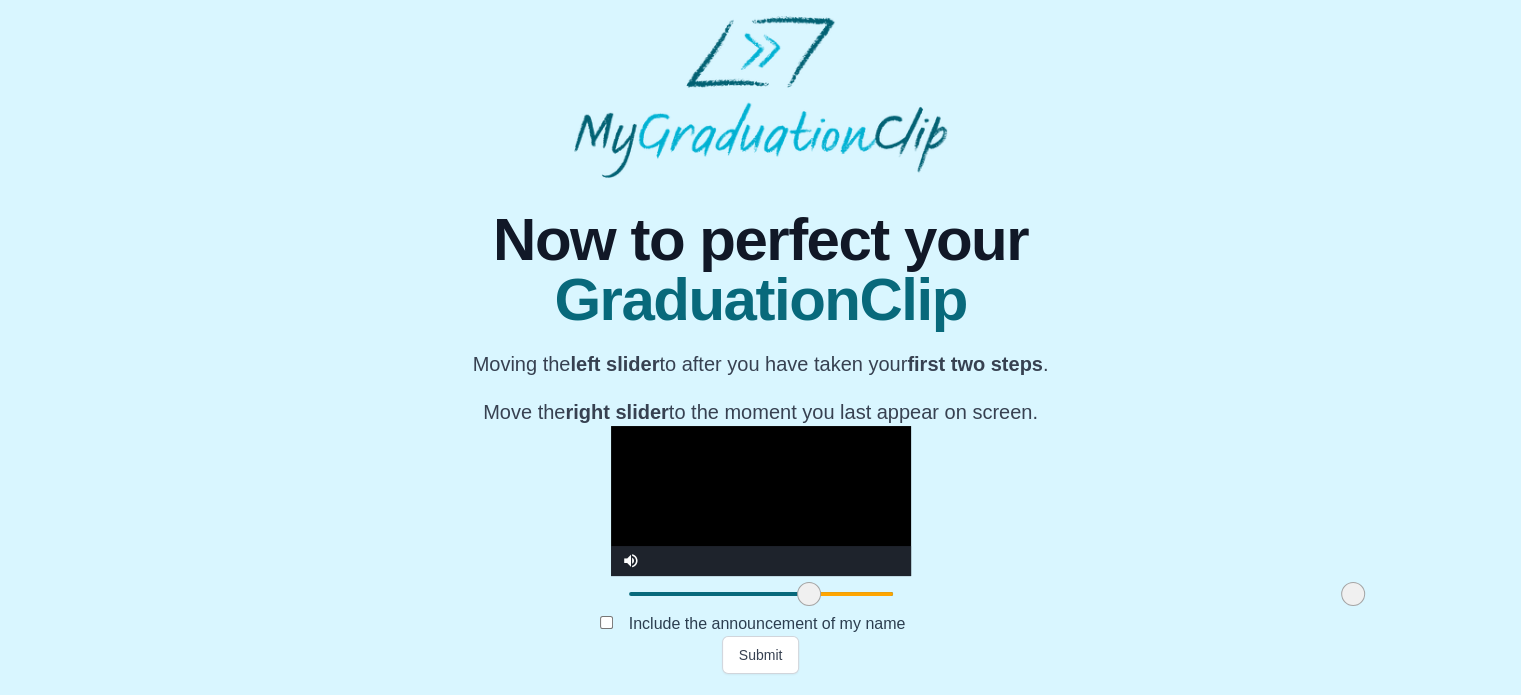 drag, startPoint x: 529, startPoint y: 603, endPoint x: 578, endPoint y: 604, distance: 49.010204 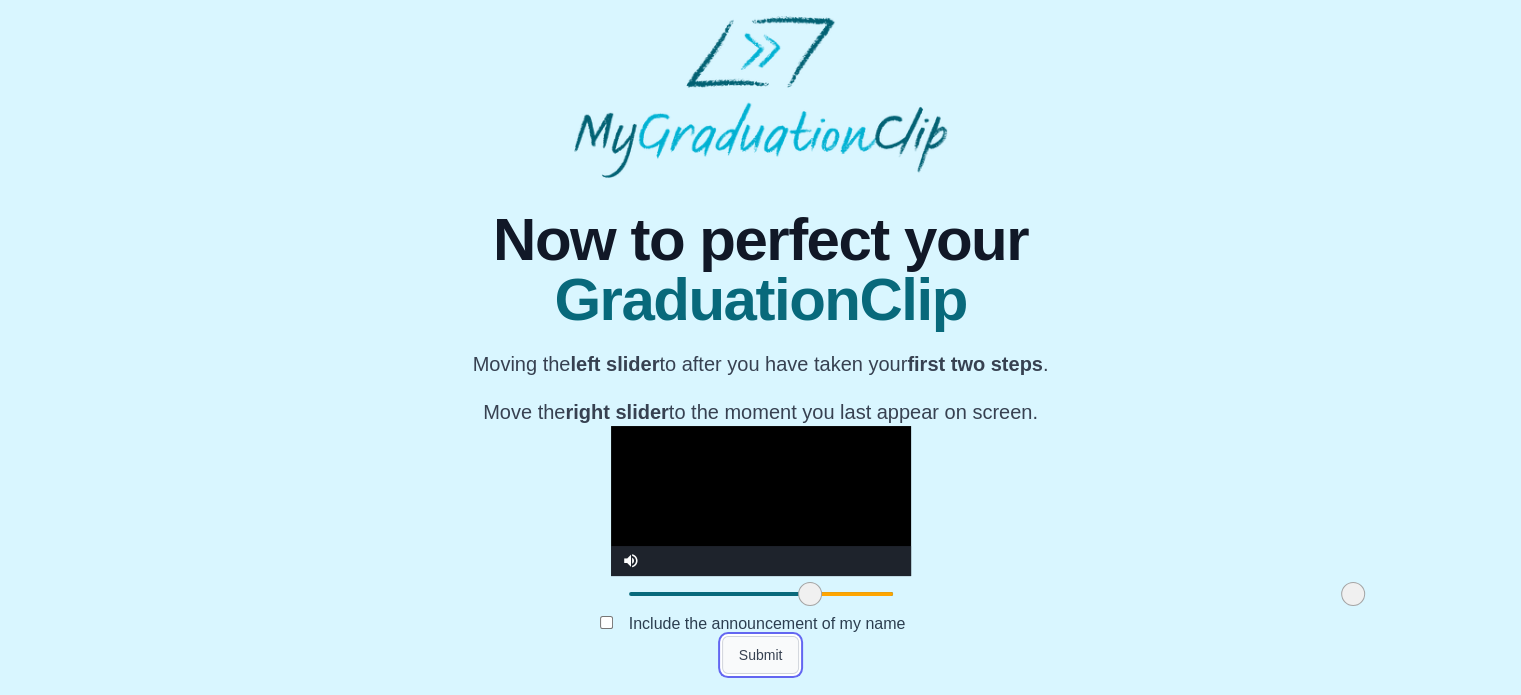 click on "Submit" at bounding box center [761, 655] 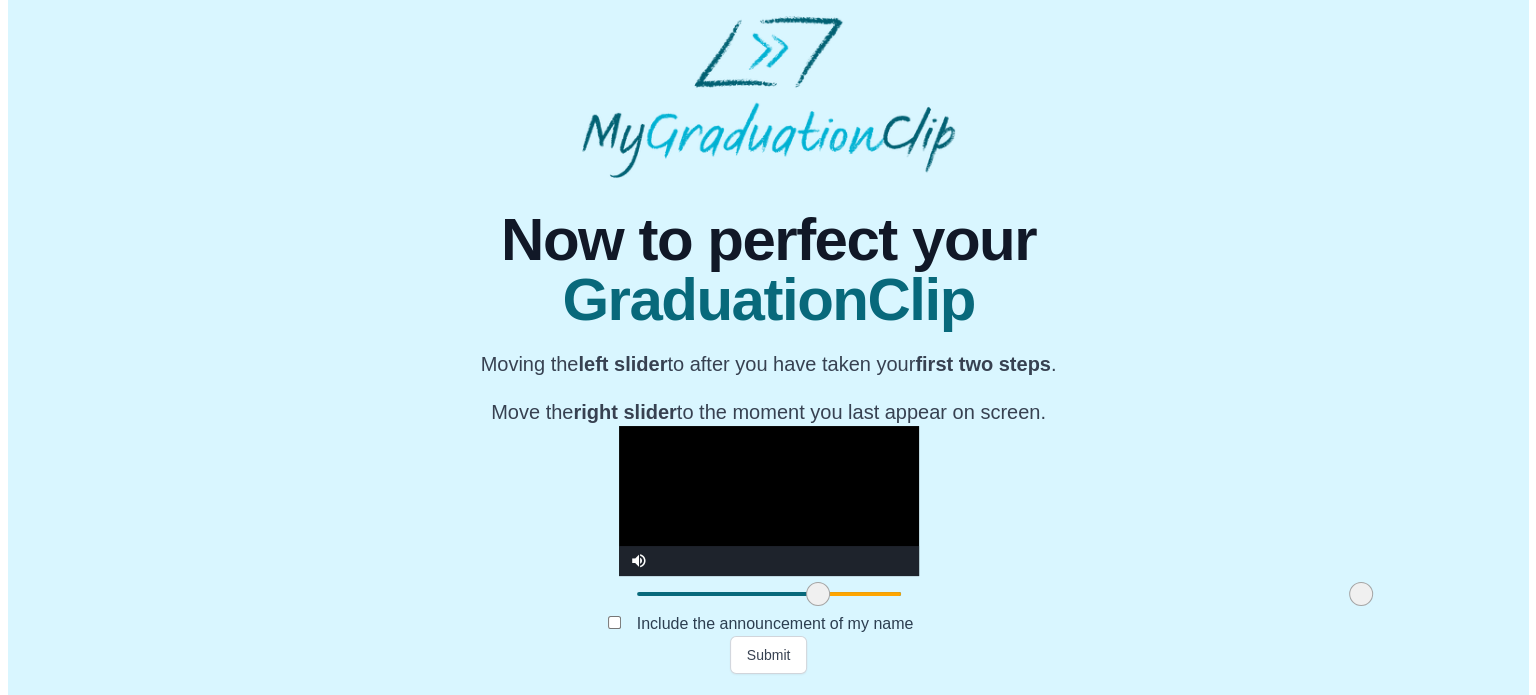 scroll, scrollTop: 0, scrollLeft: 0, axis: both 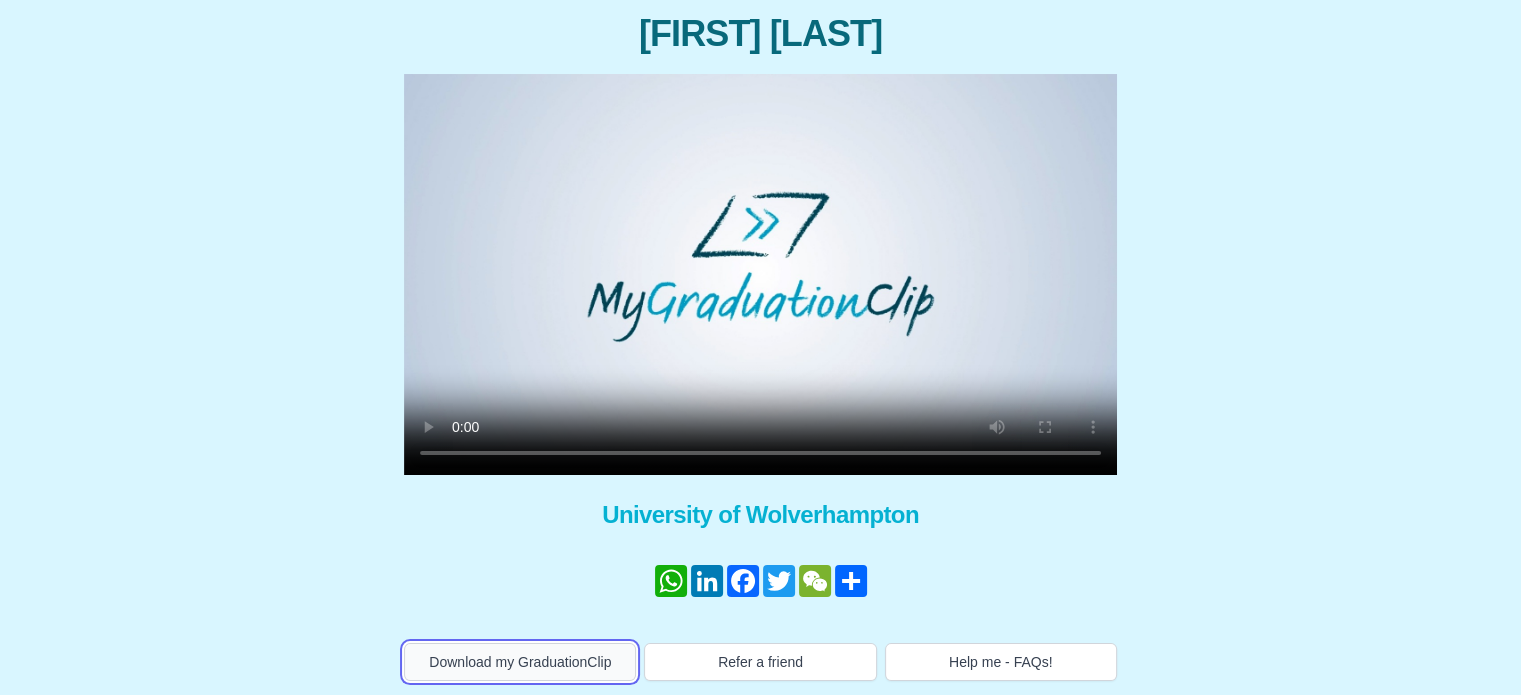 click on "Download my GraduationClip" at bounding box center (520, 662) 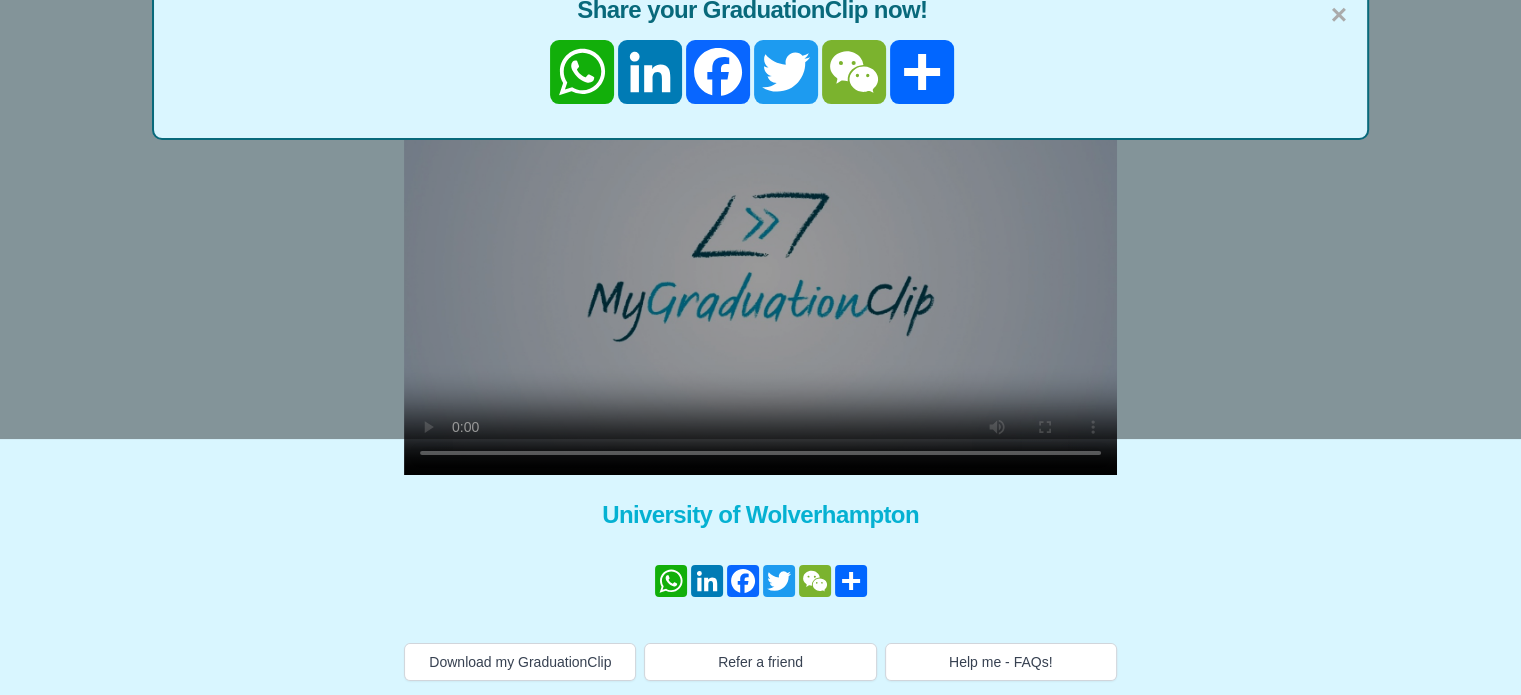 click on "× Share your GraduationClip now! WhatsApp LinkedIn Facebook Twitter WeChat Share" at bounding box center (760, 91) 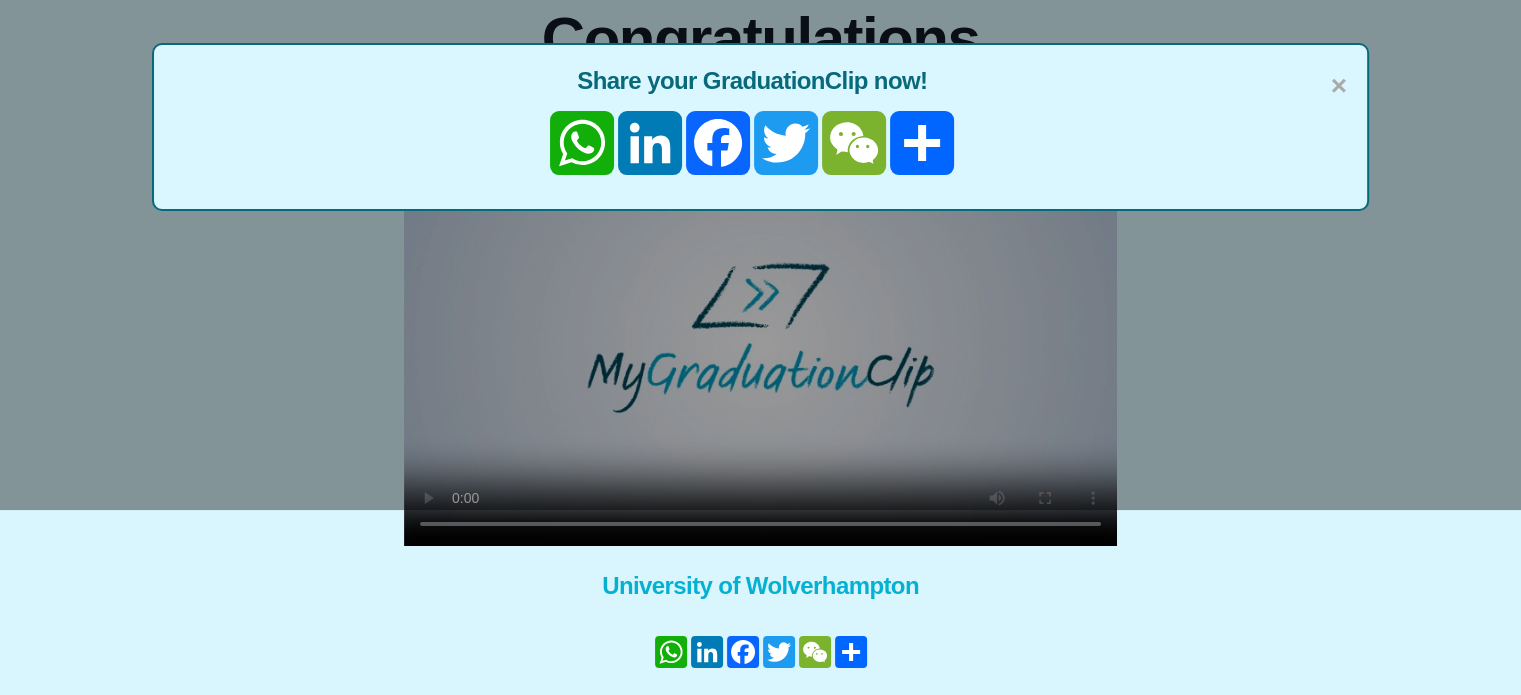 scroll, scrollTop: 56, scrollLeft: 0, axis: vertical 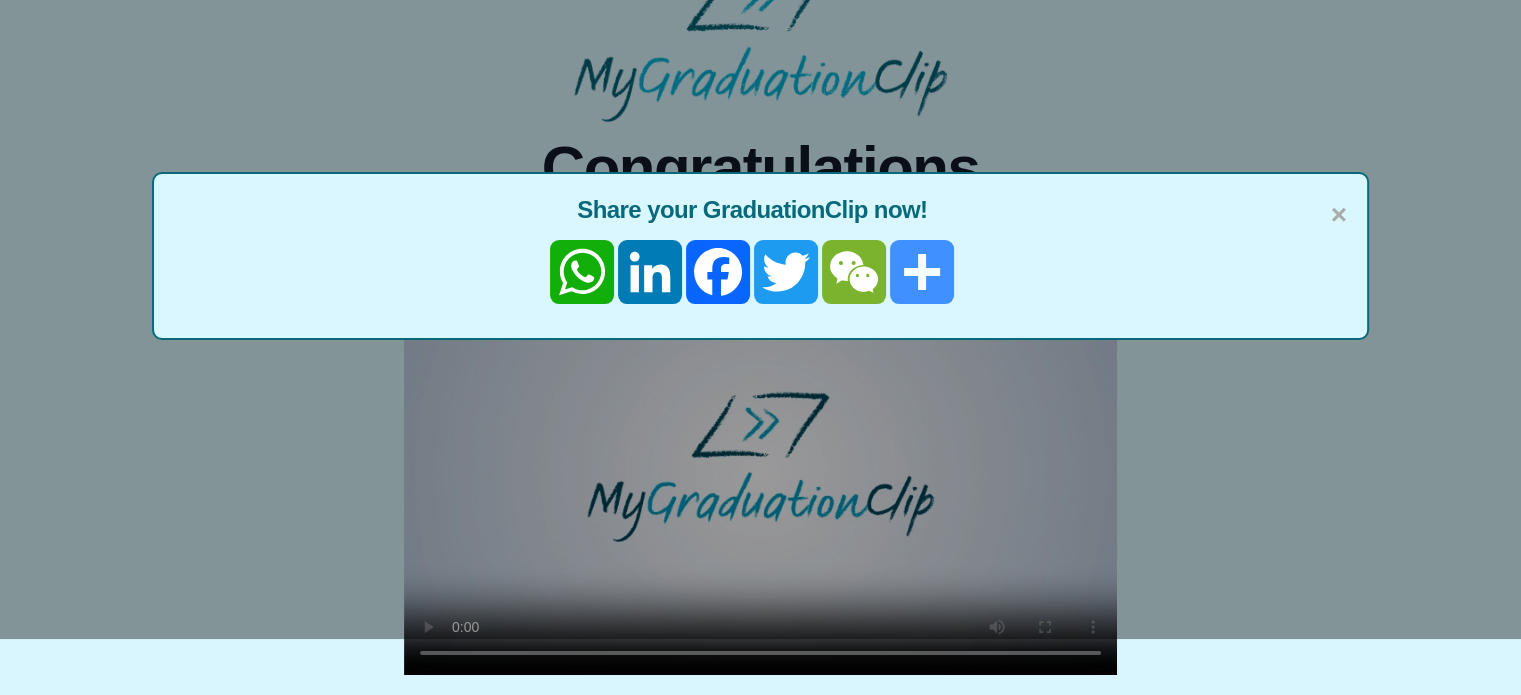 click on "Share" at bounding box center [922, 272] 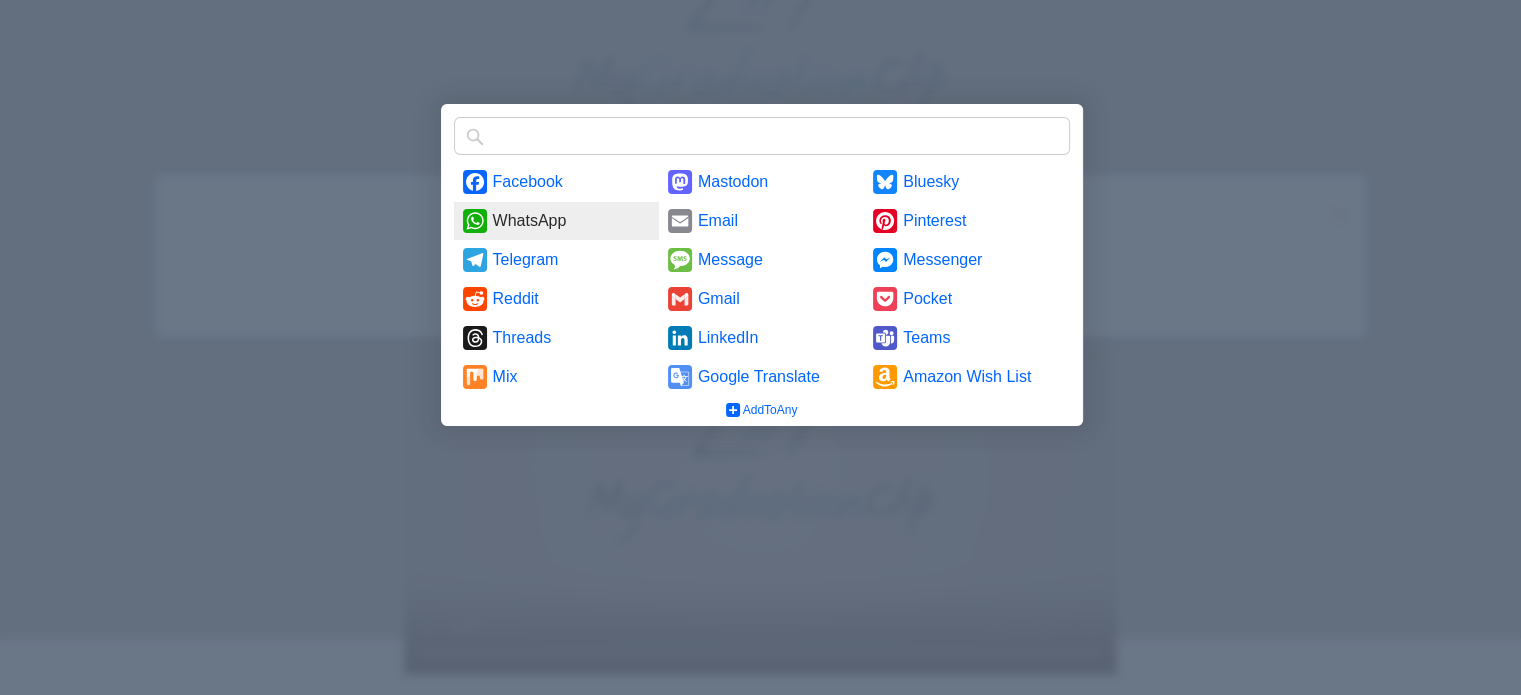 click on "WhatsApp" at bounding box center (556, 221) 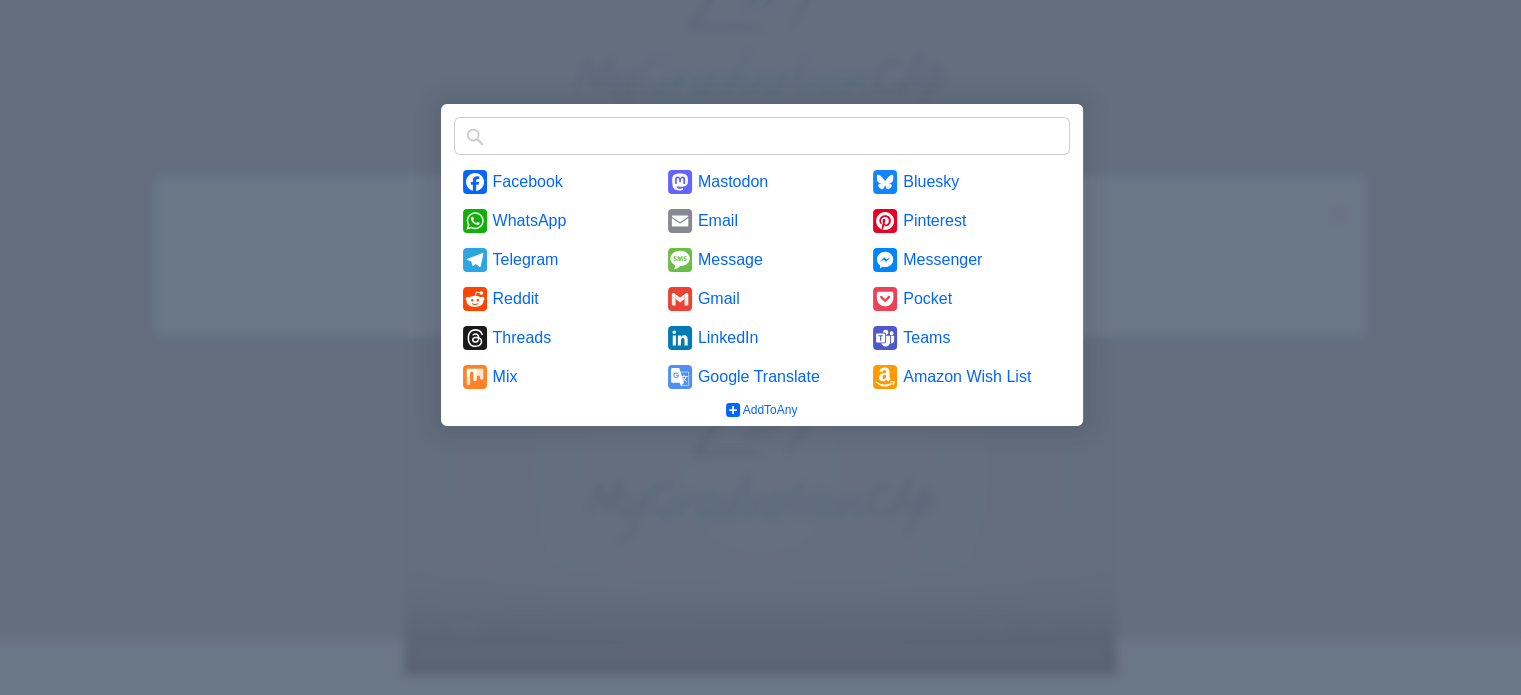 click at bounding box center (760, 347) 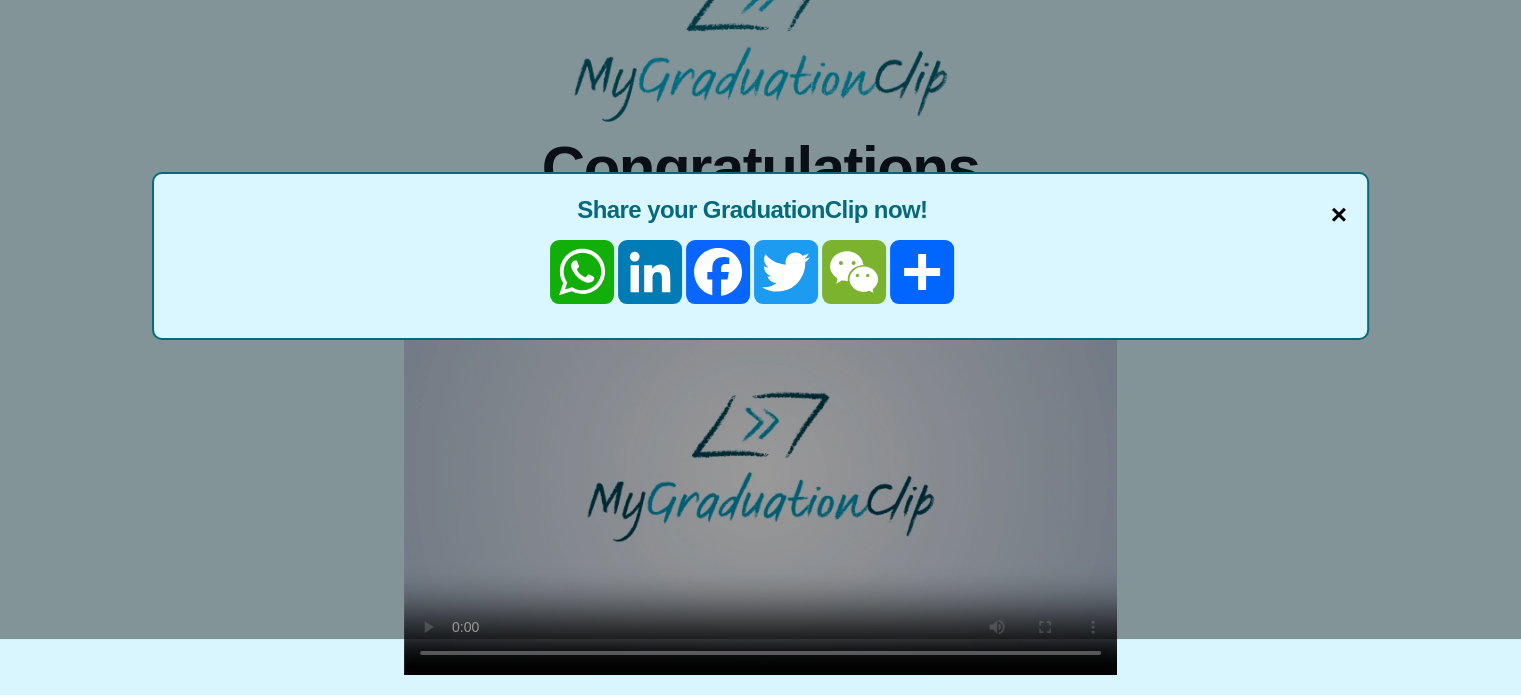 click on "×" at bounding box center [1339, 215] 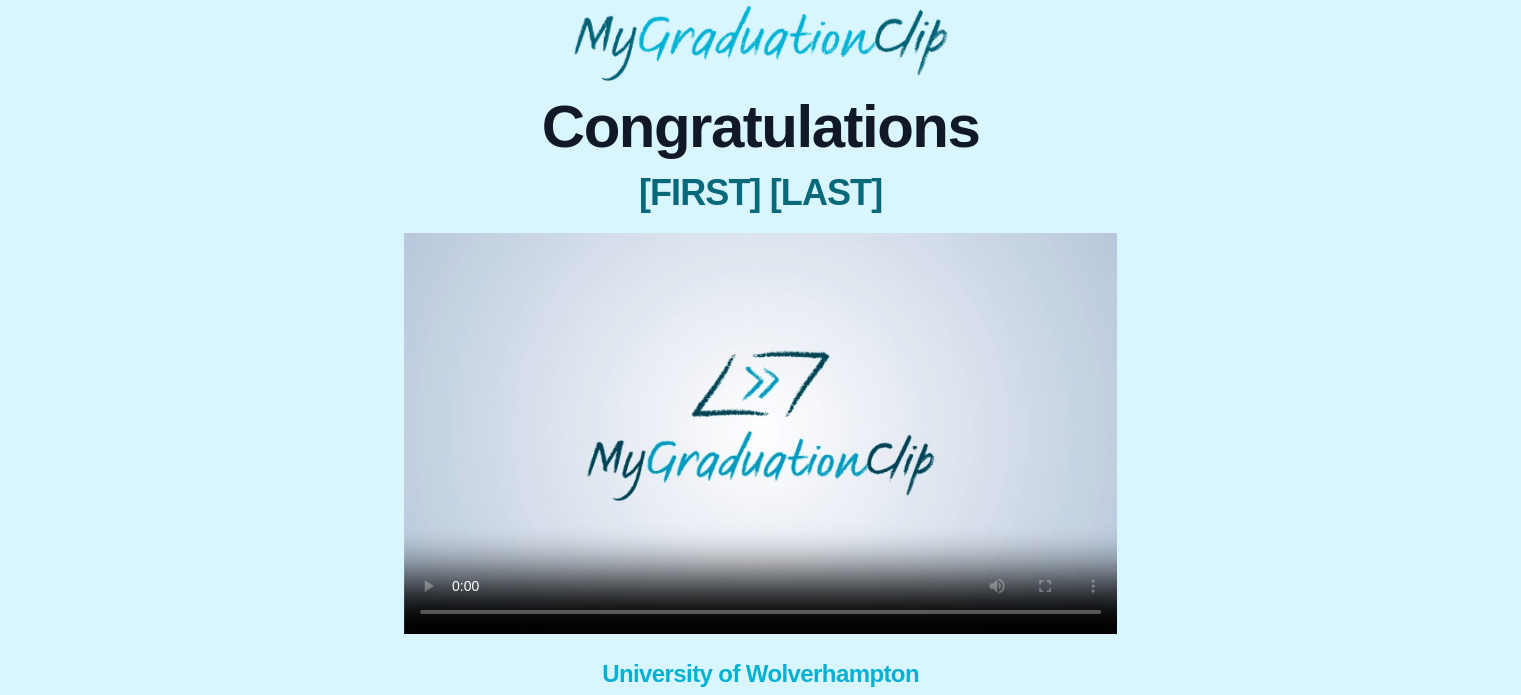 scroll, scrollTop: 56, scrollLeft: 0, axis: vertical 